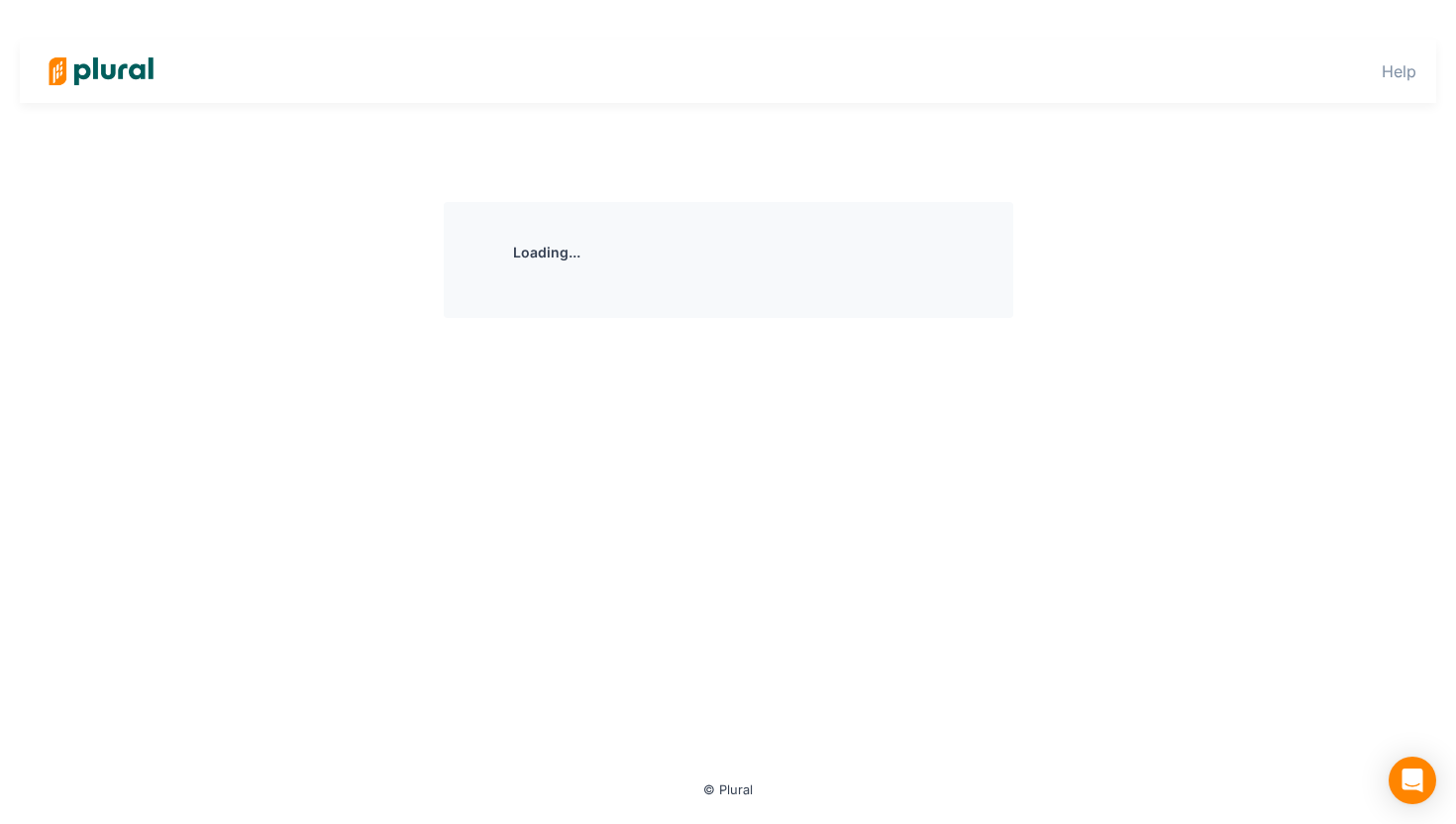 scroll, scrollTop: 0, scrollLeft: 0, axis: both 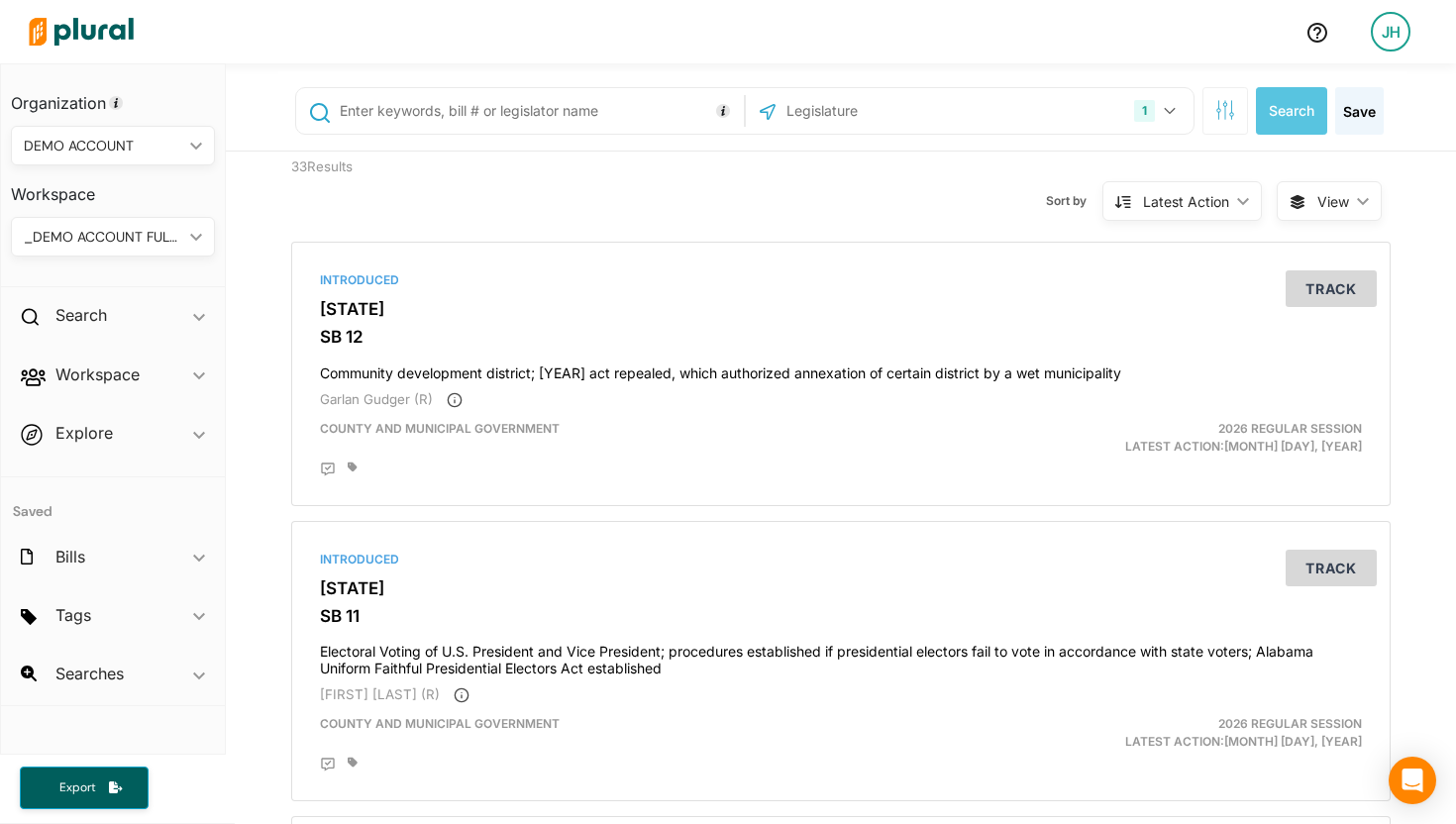 click on "JH" at bounding box center (1391, 32) 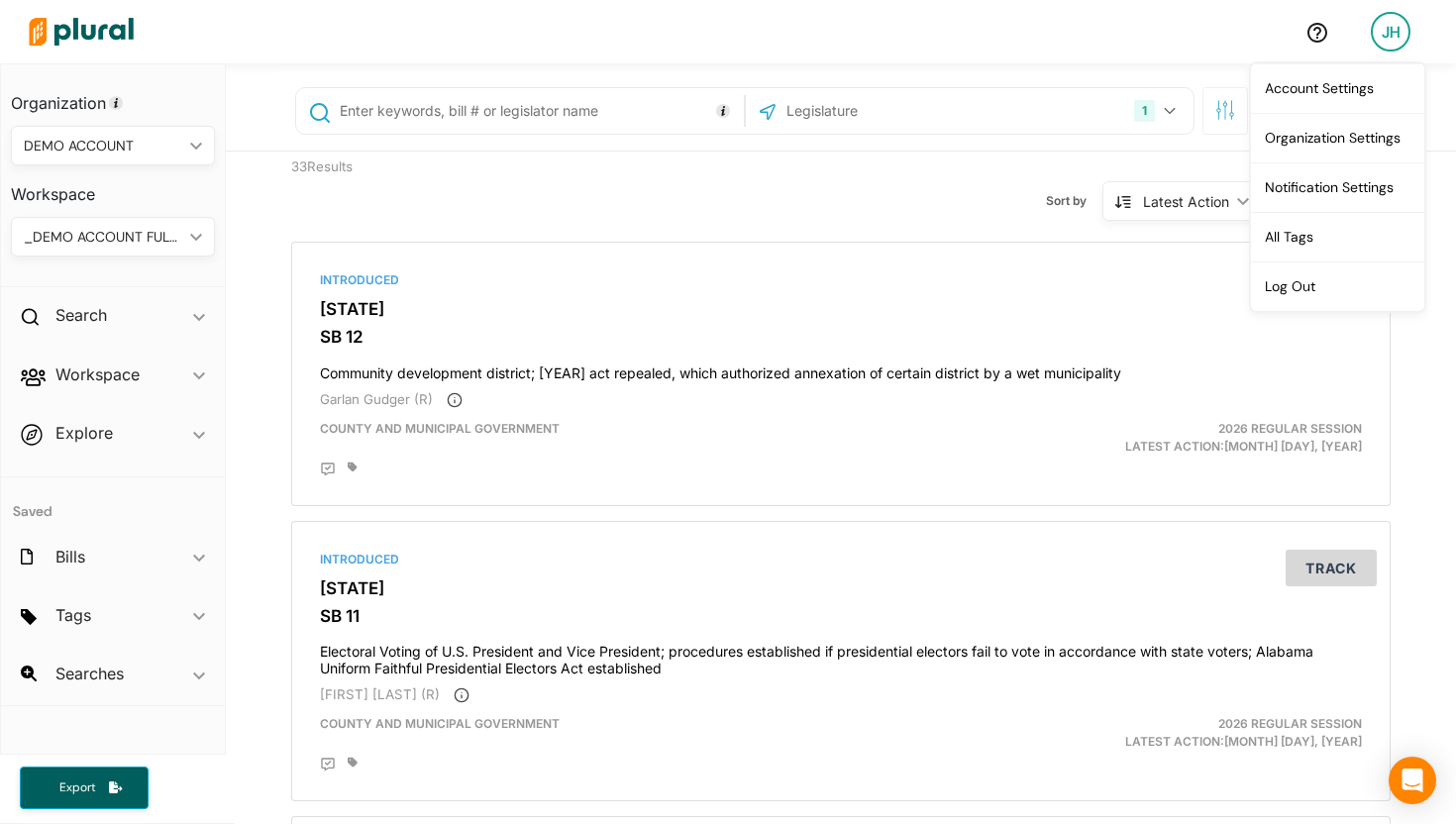 click on "Sort by Latest Action ic_keyboard_arrow_down Relevance Latest Action Latest Action Alphanumerical Alphanumerical" at bounding box center [947, 189] 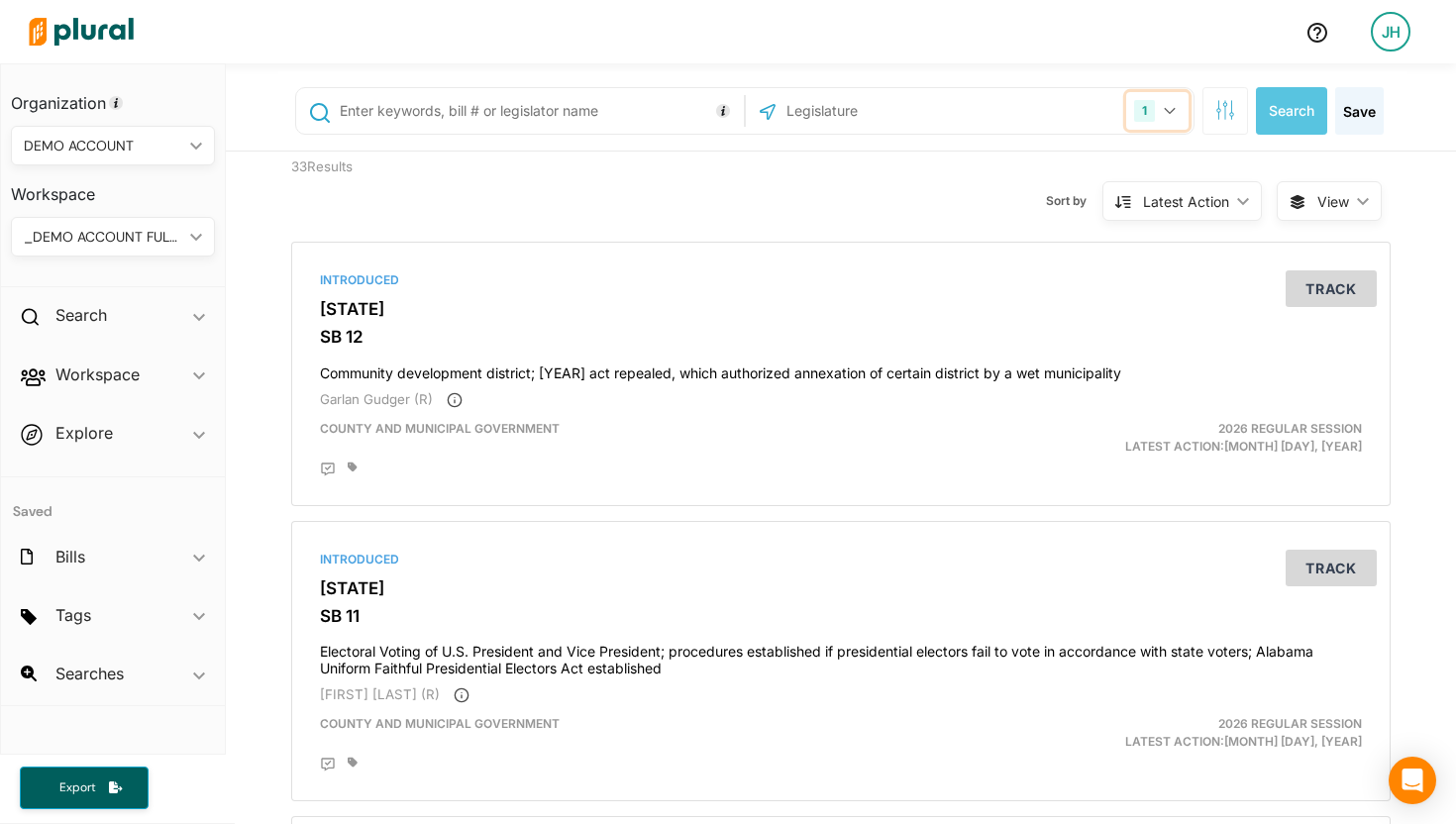 click on "1" at bounding box center [1157, 111] 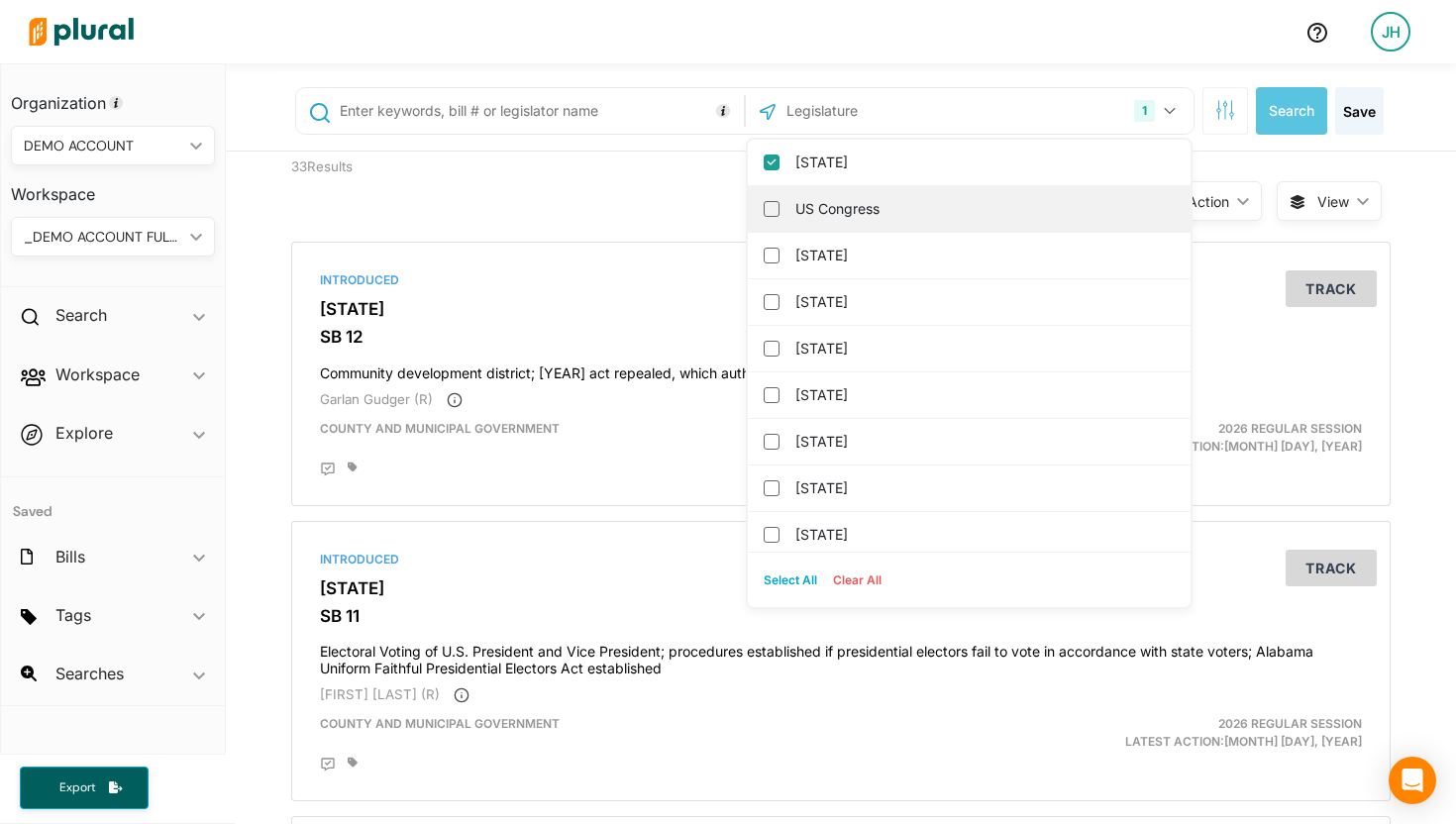 click on "US Congress" at bounding box center [983, 209] 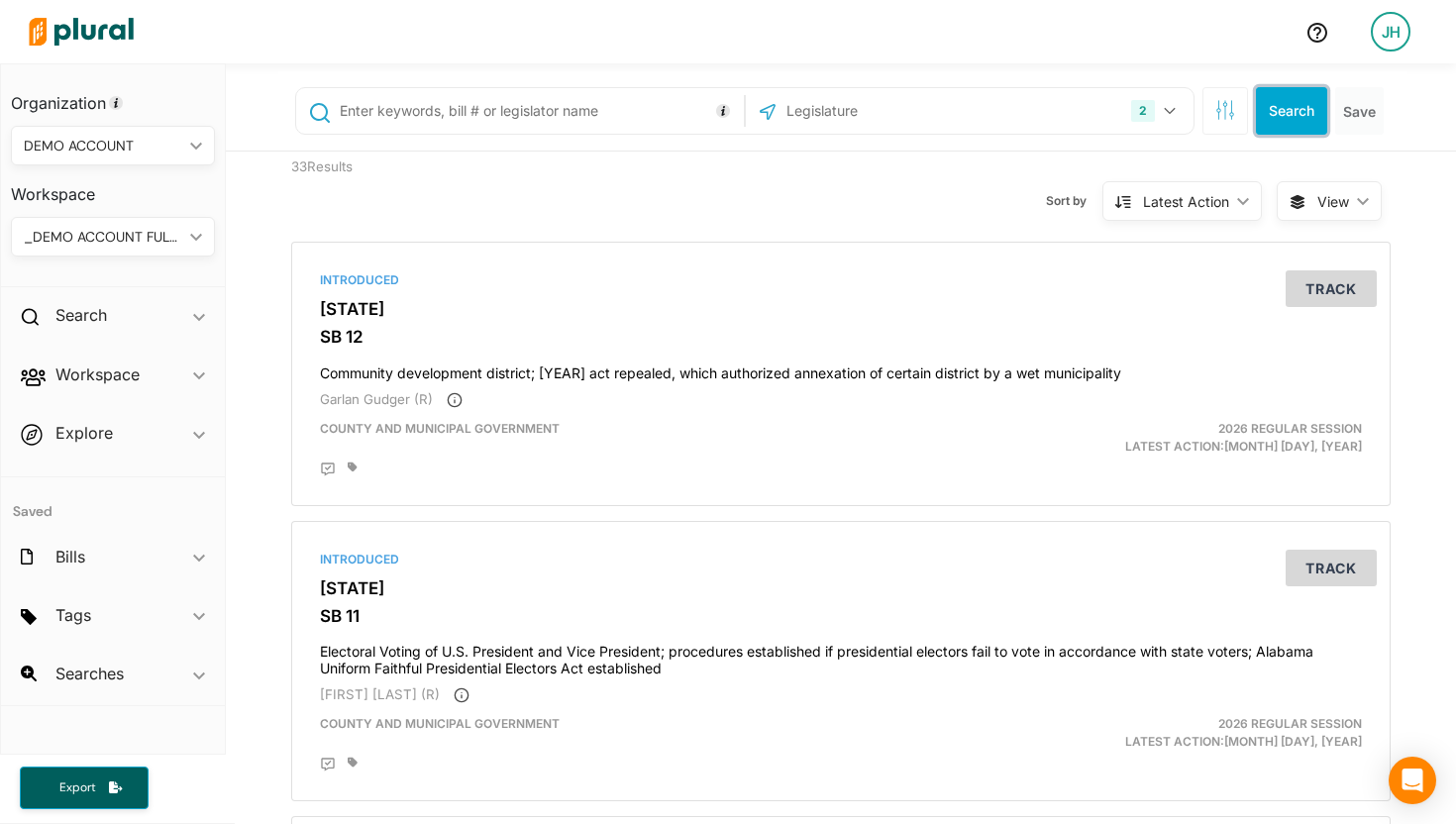 click on "Search" at bounding box center [1292, 111] 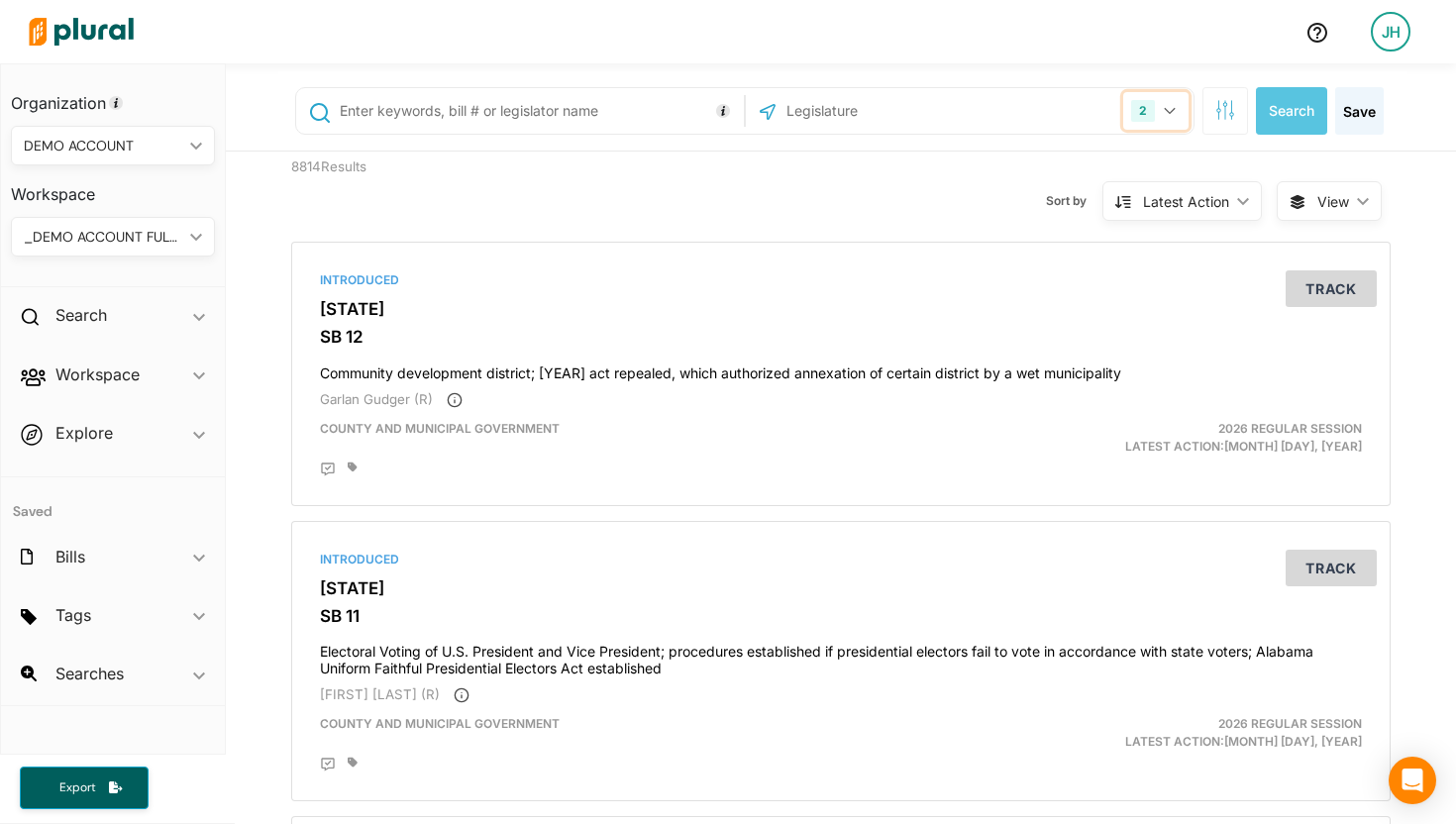click on "2" at bounding box center (1156, 111) 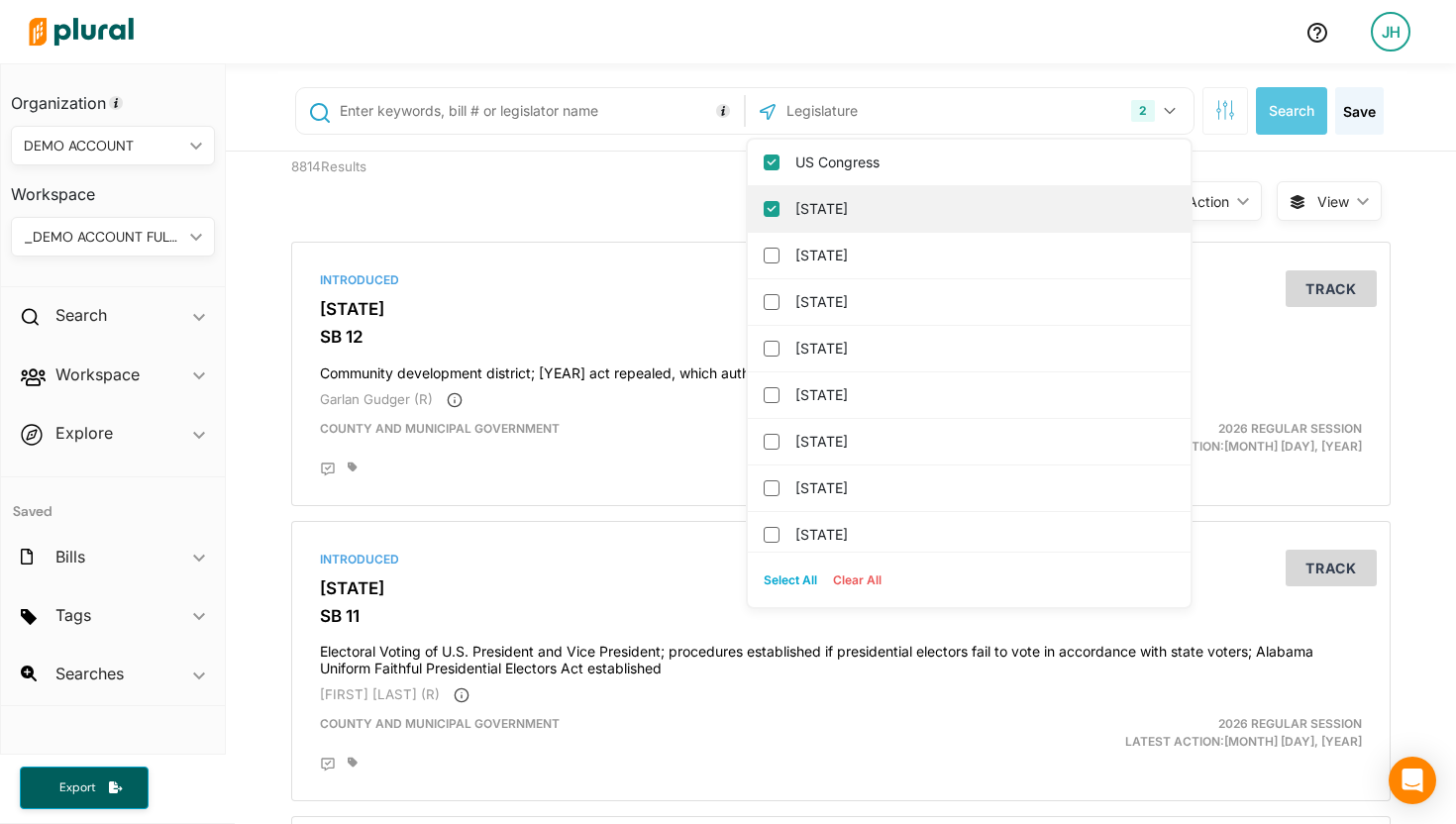 click on "[STATE]" at bounding box center [983, 209] 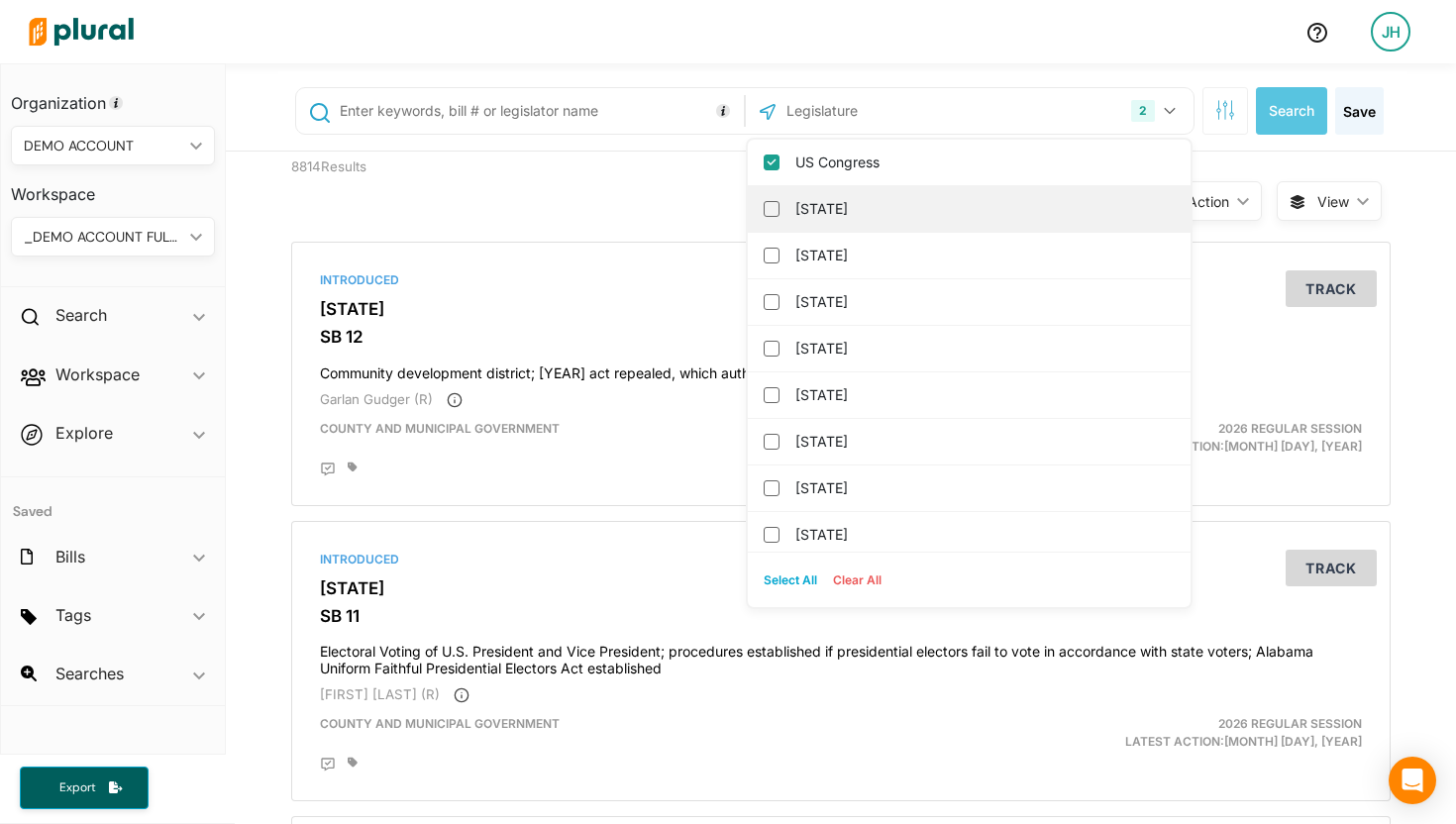checkbox on "false" 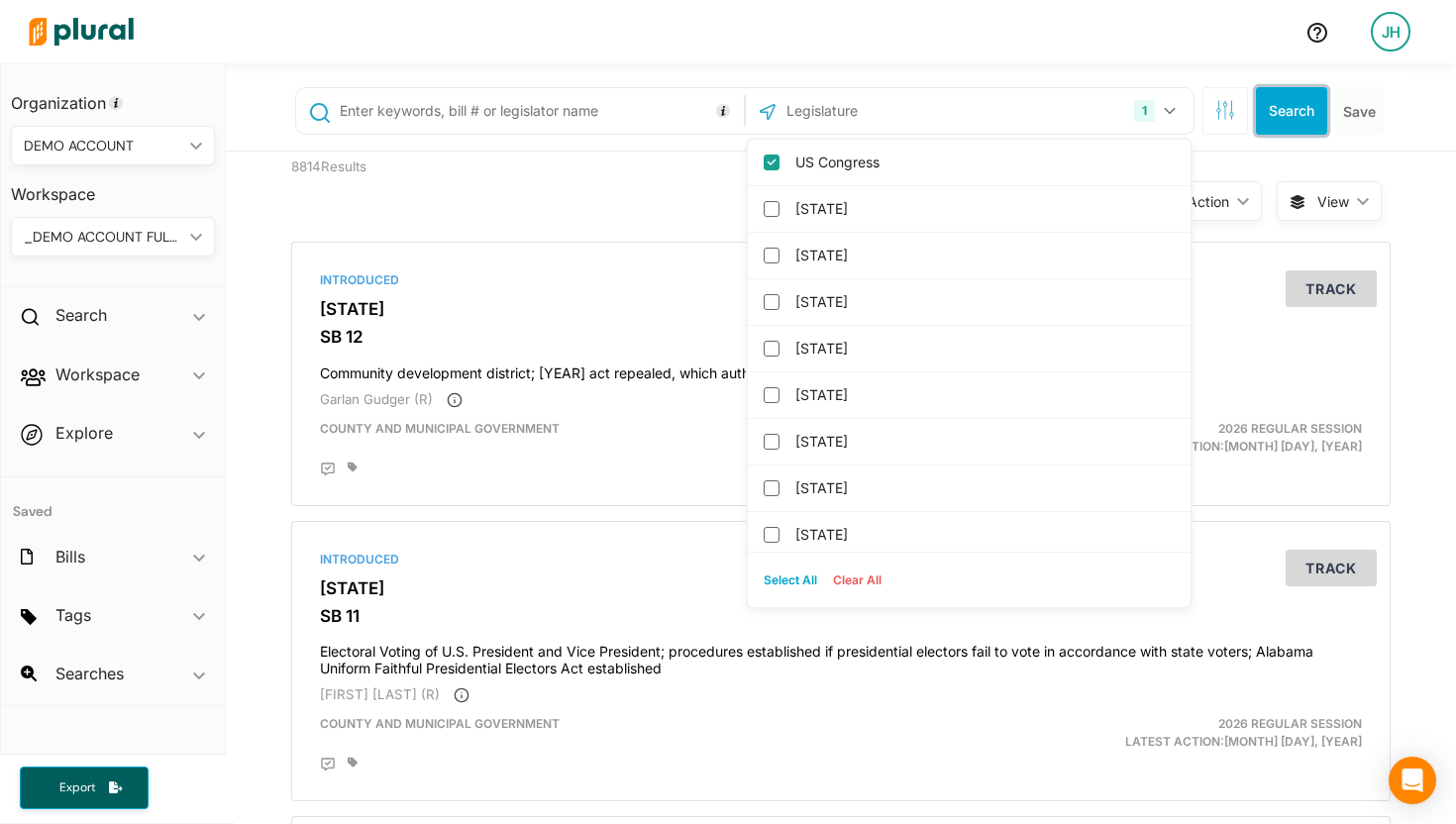 click on "Search" at bounding box center (1292, 111) 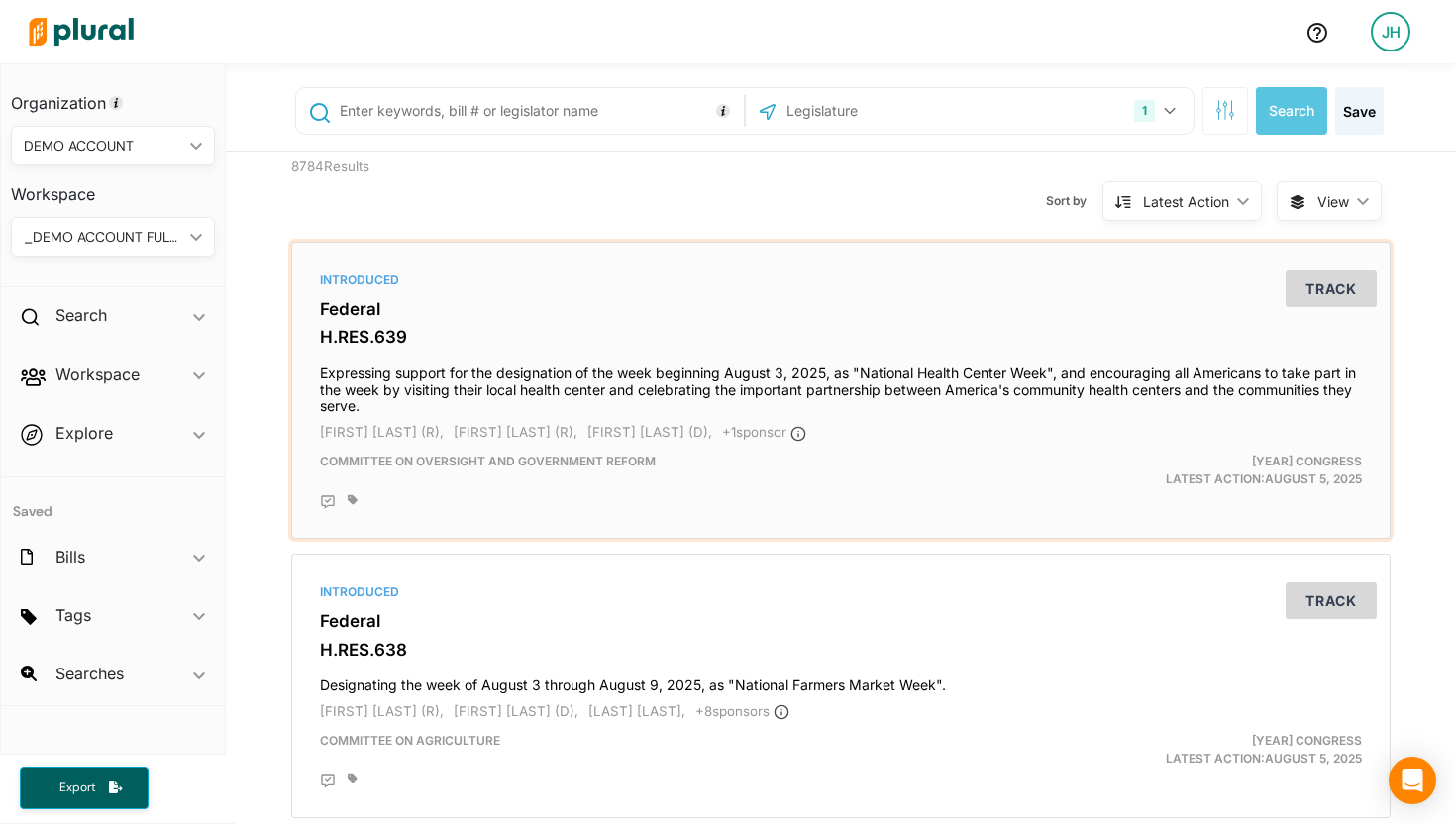 click on "Introduced Federal H.RES.639 Expressing support for the designation of the week beginning August 3, 2025, as "National Health Center Week", and encouraging all Americans to take part in the week by visiting their local health center and celebrating the important partnership between America's community health centers and the communities they serve. David Valadao (R), Troy Balderson (R), Danny Davis (D), + 1 sponsor Committee on Oversight and Government Reform 119th Congress Latest Action: August 5, 2025 Track" at bounding box center [841, 390] 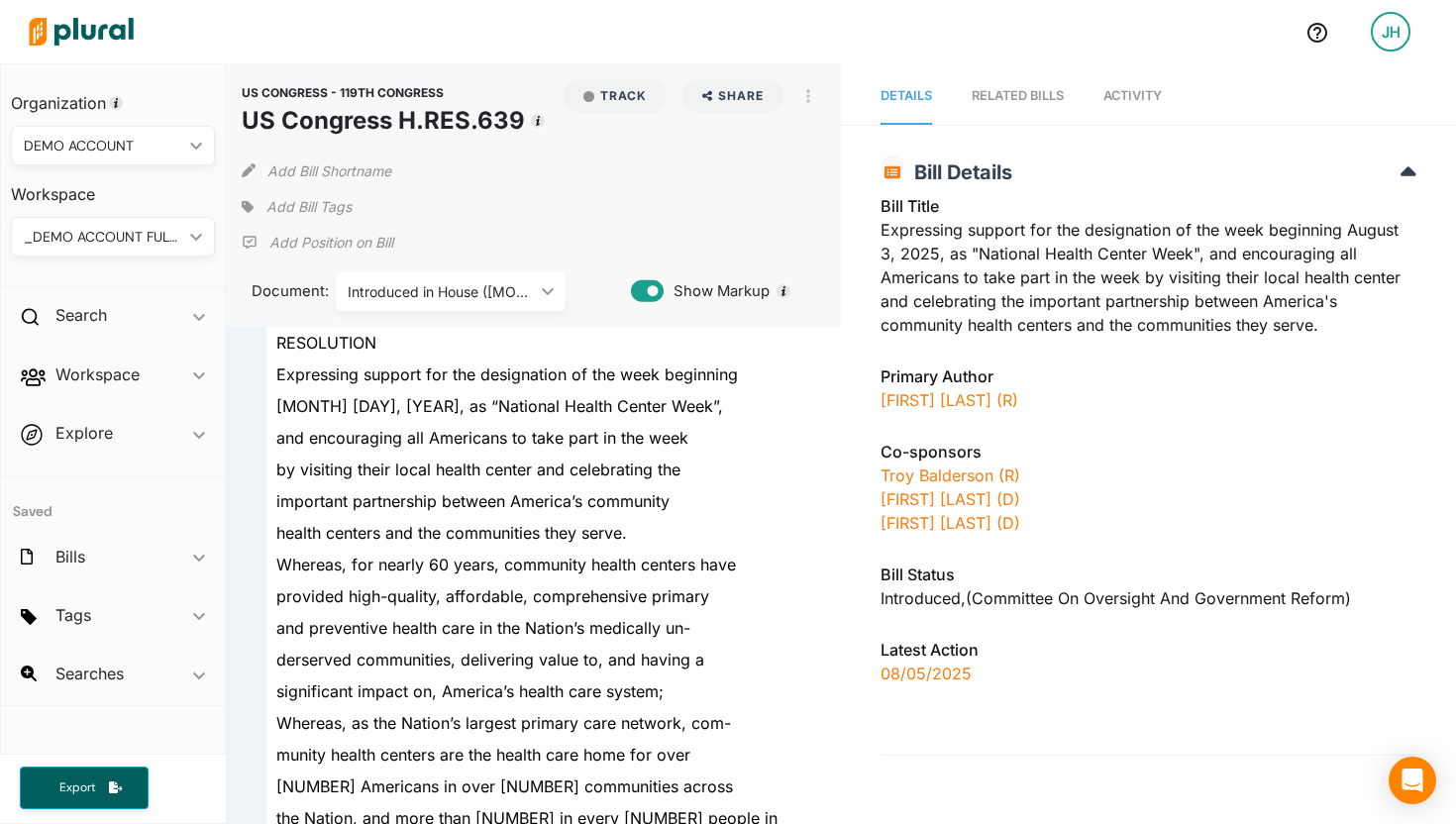 click on "RELATED BILLS" at bounding box center (1017, 95) 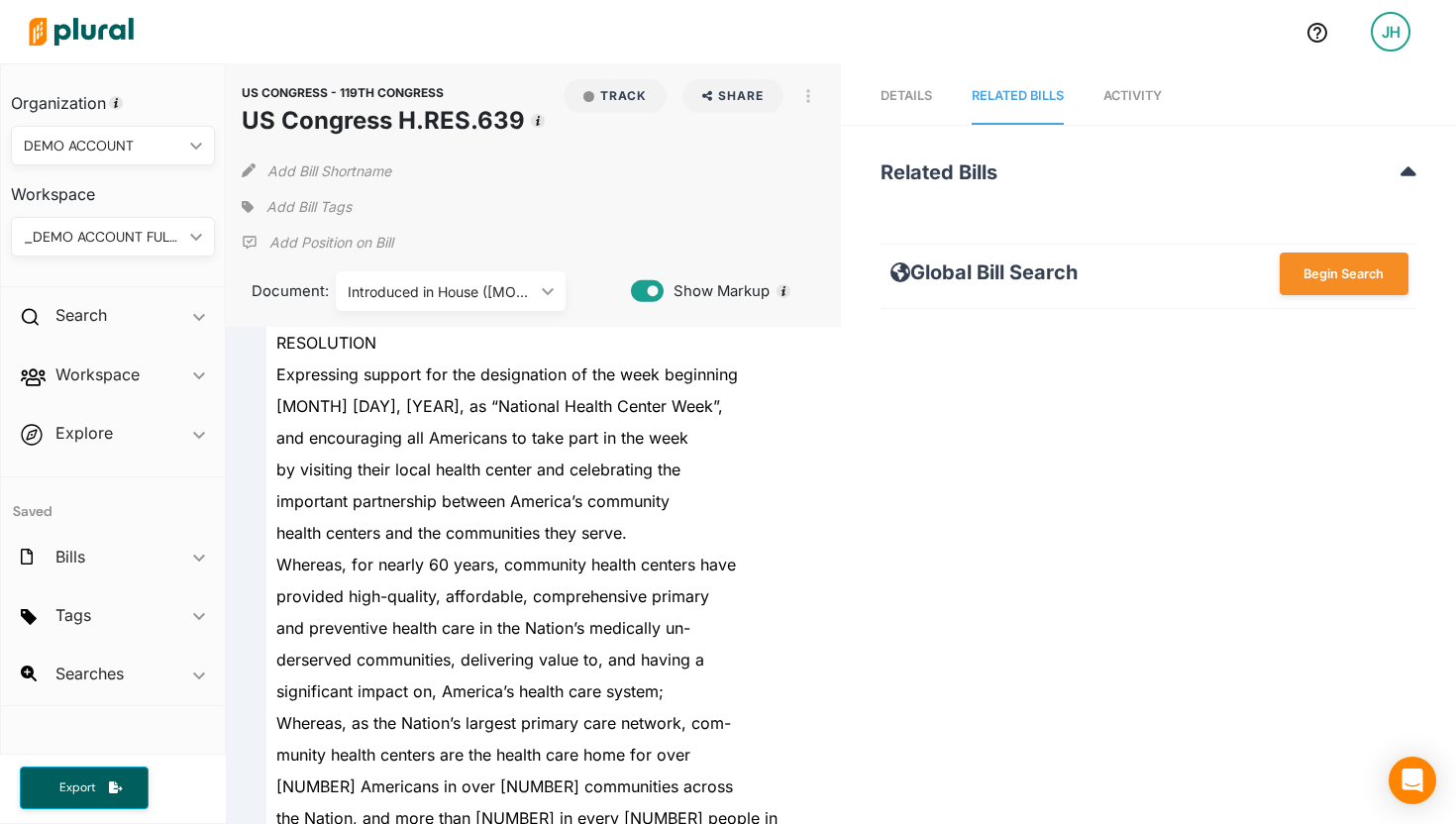 click on "Details" at bounding box center [906, 95] 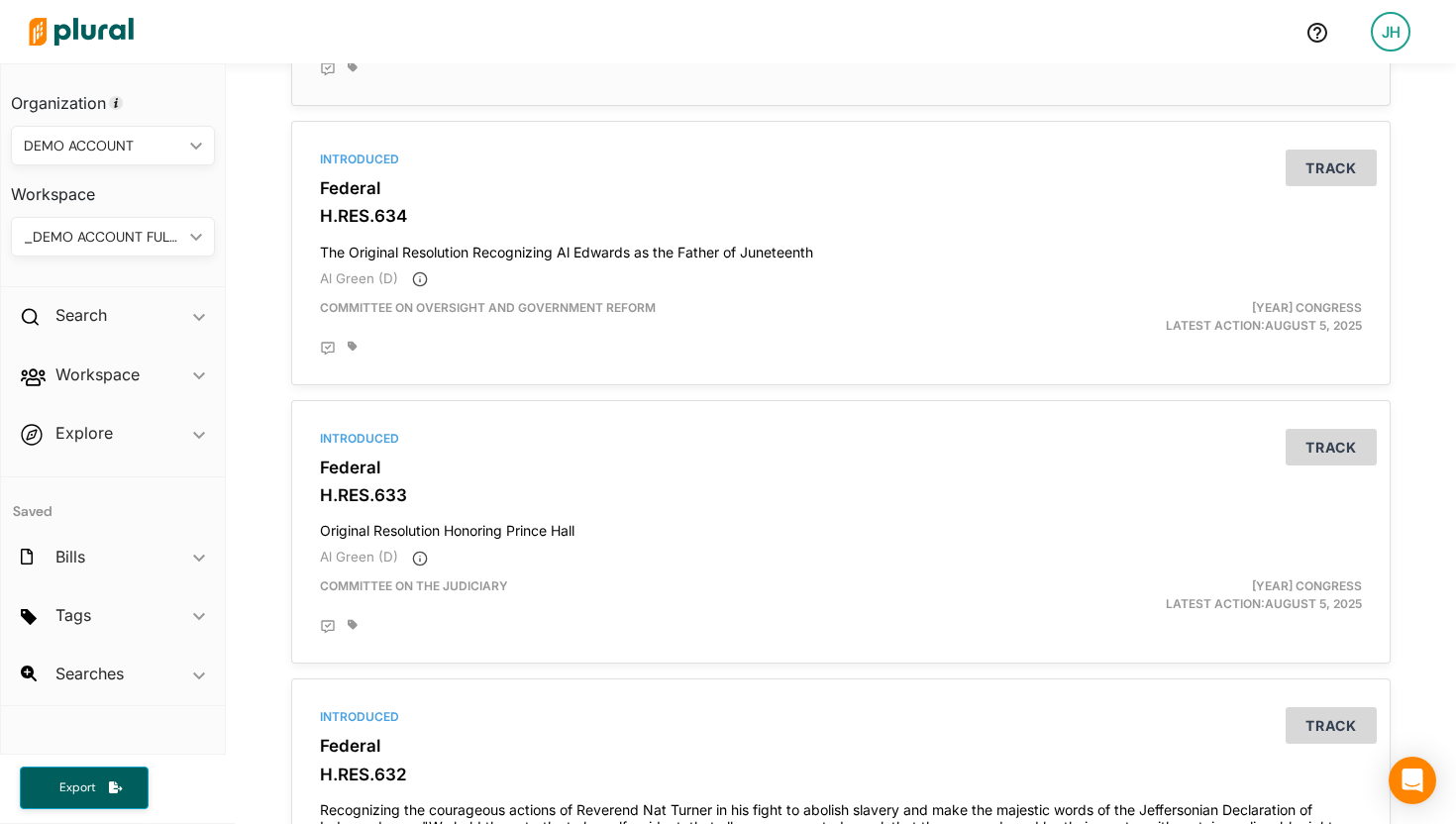 scroll, scrollTop: 0, scrollLeft: 0, axis: both 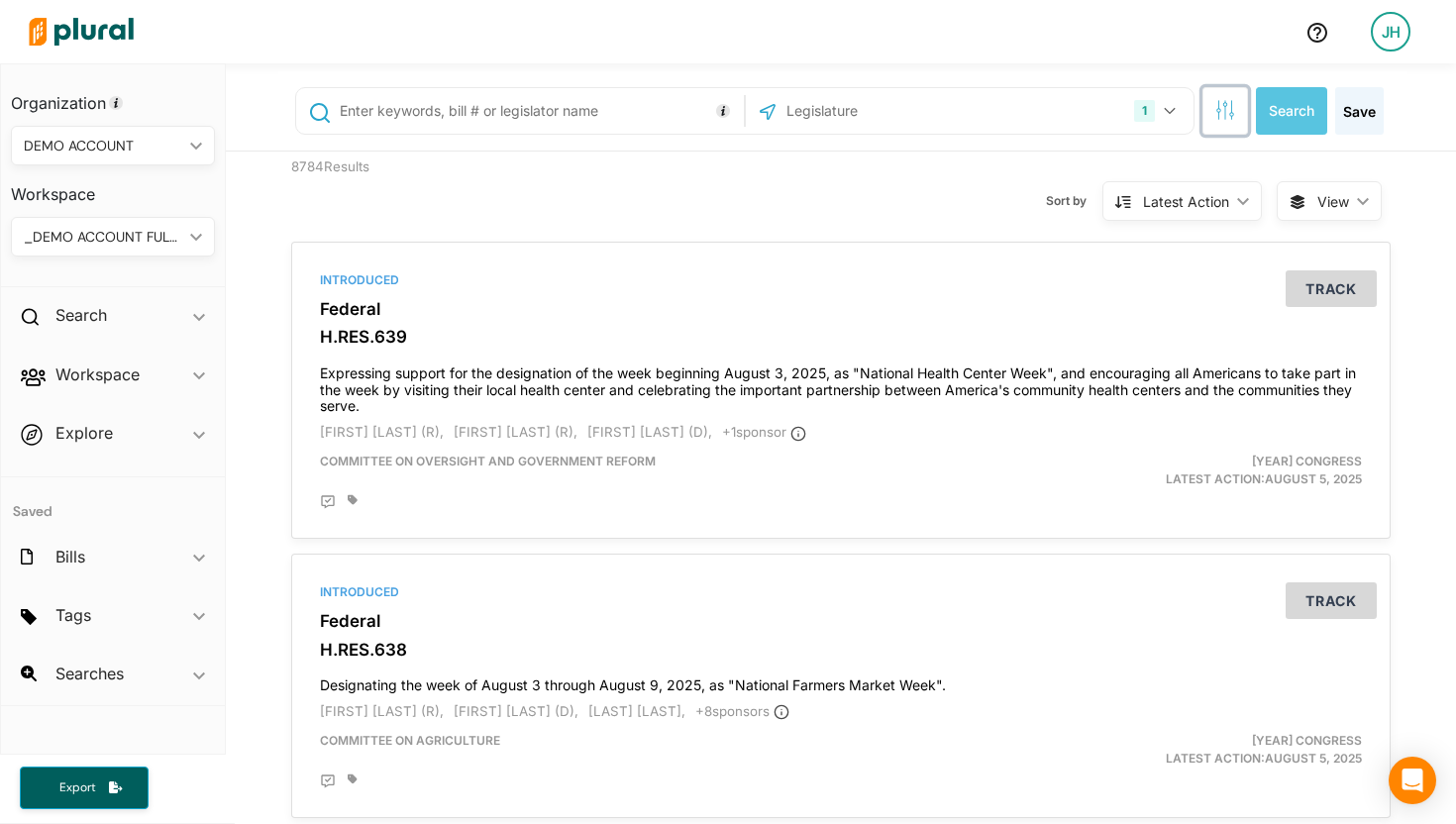 click at bounding box center [1225, 111] 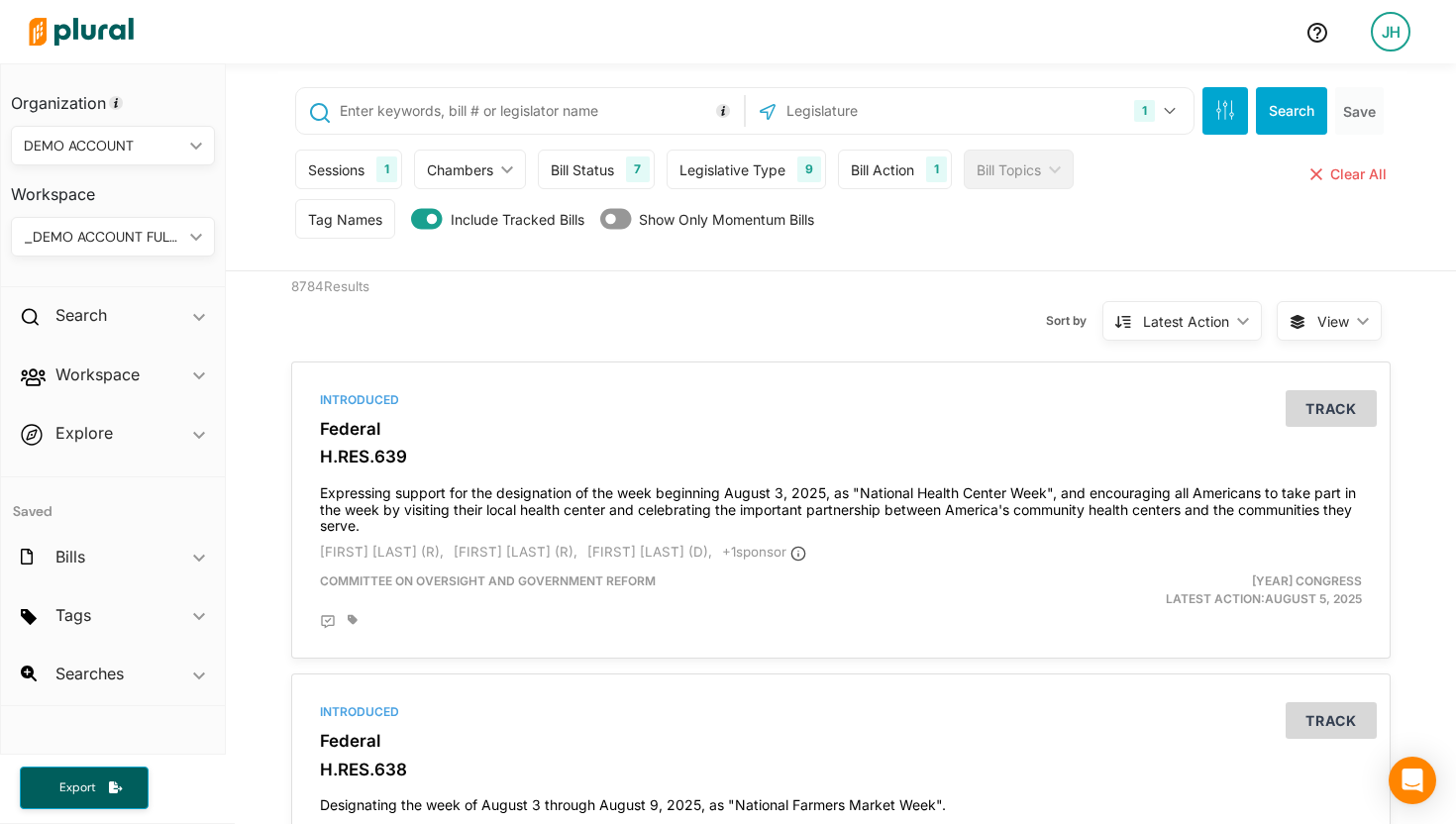 click on "9" at bounding box center [809, 169] 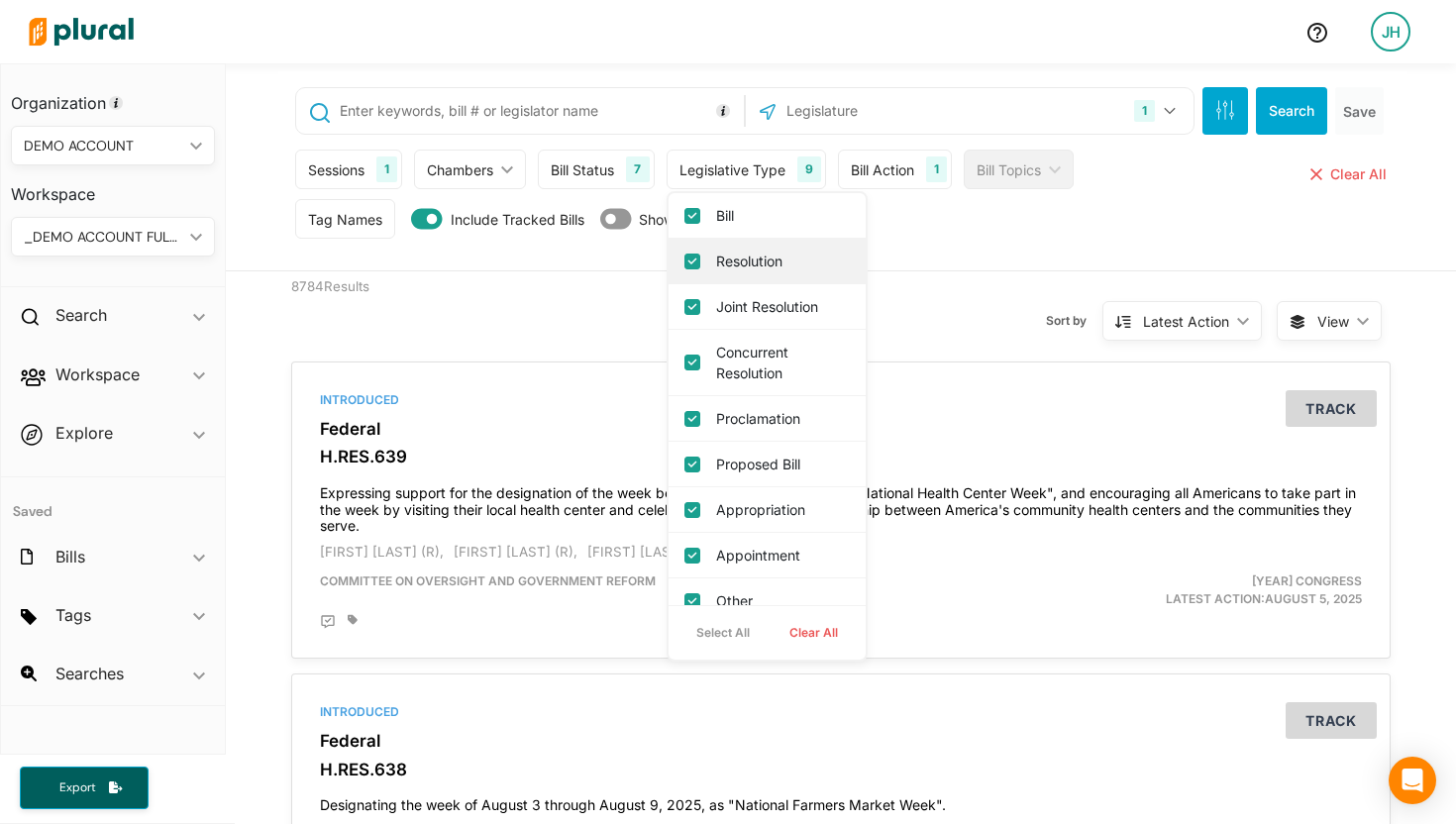 click on "Resolution" at bounding box center (780, 260) 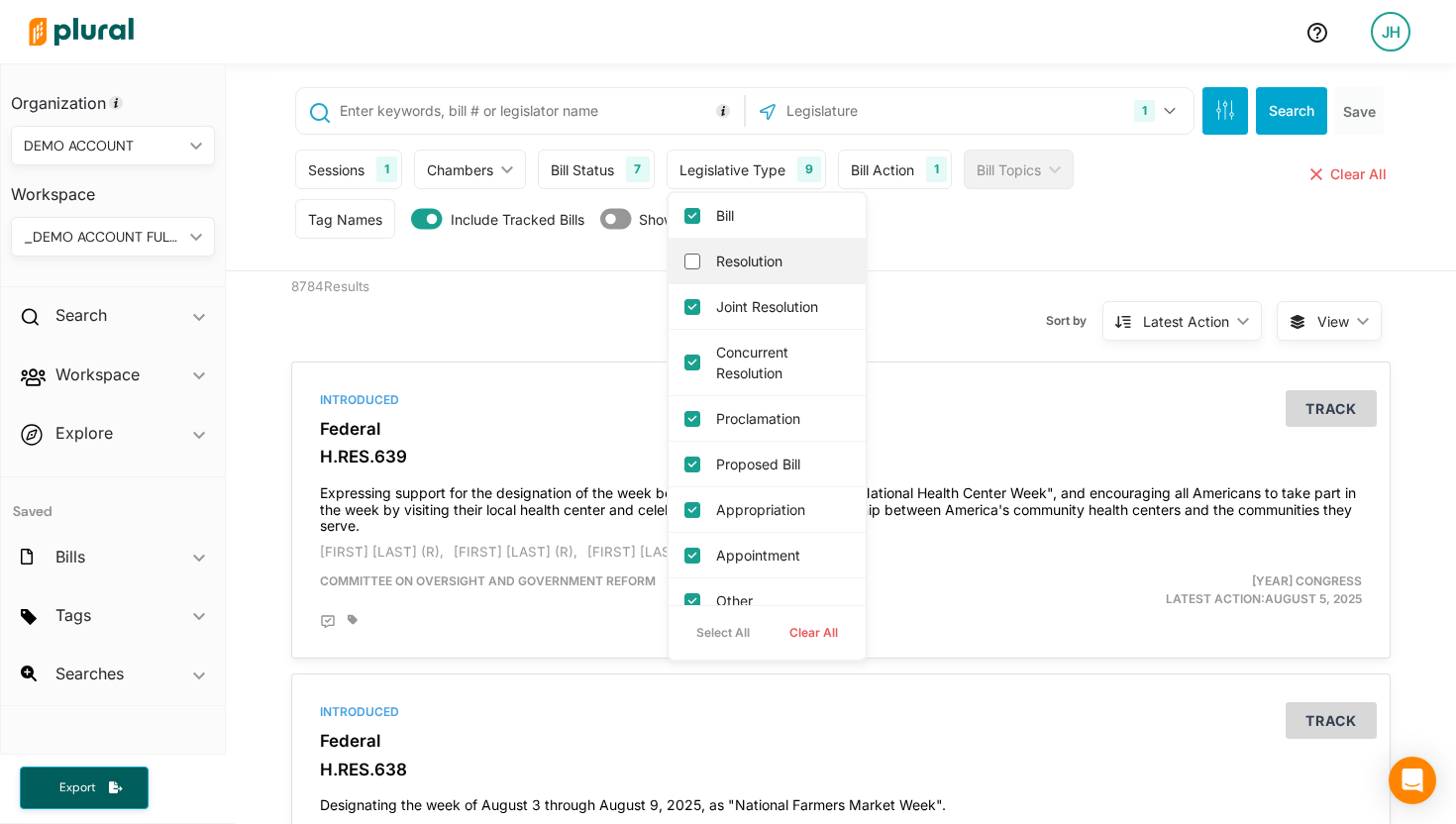 checkbox on "false" 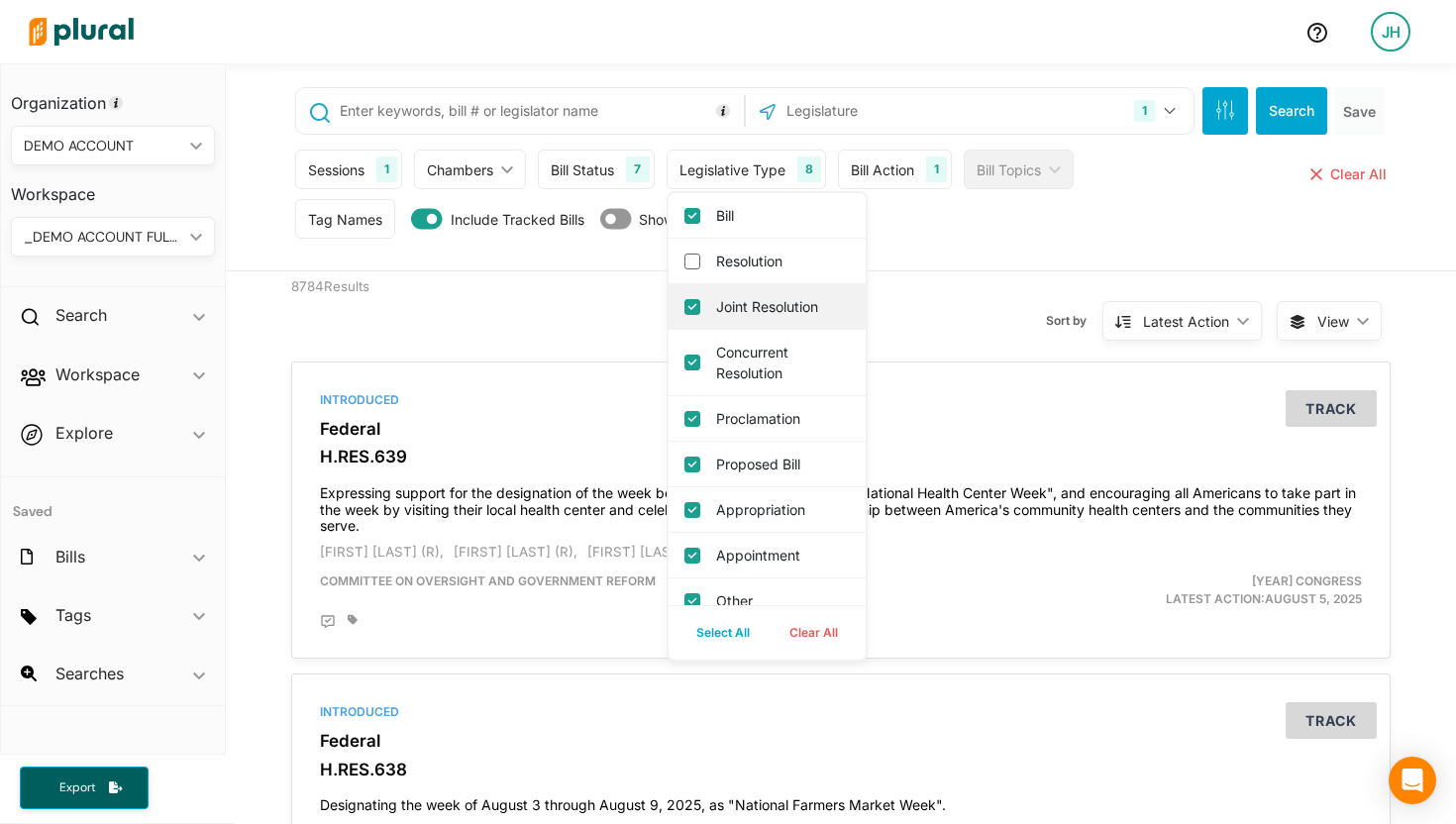 click on "Joint Resolution" at bounding box center [780, 306] 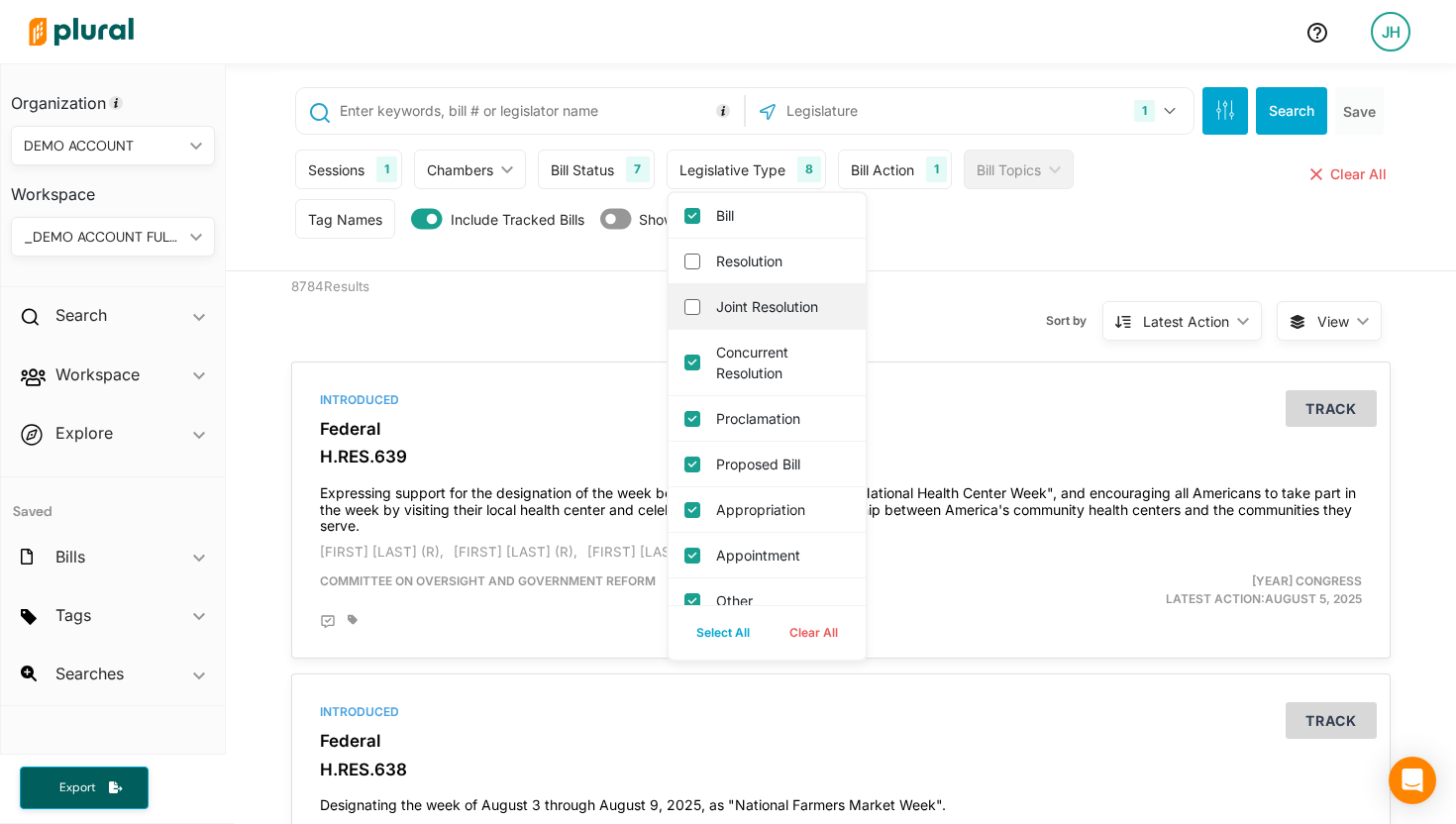 checkbox on "false" 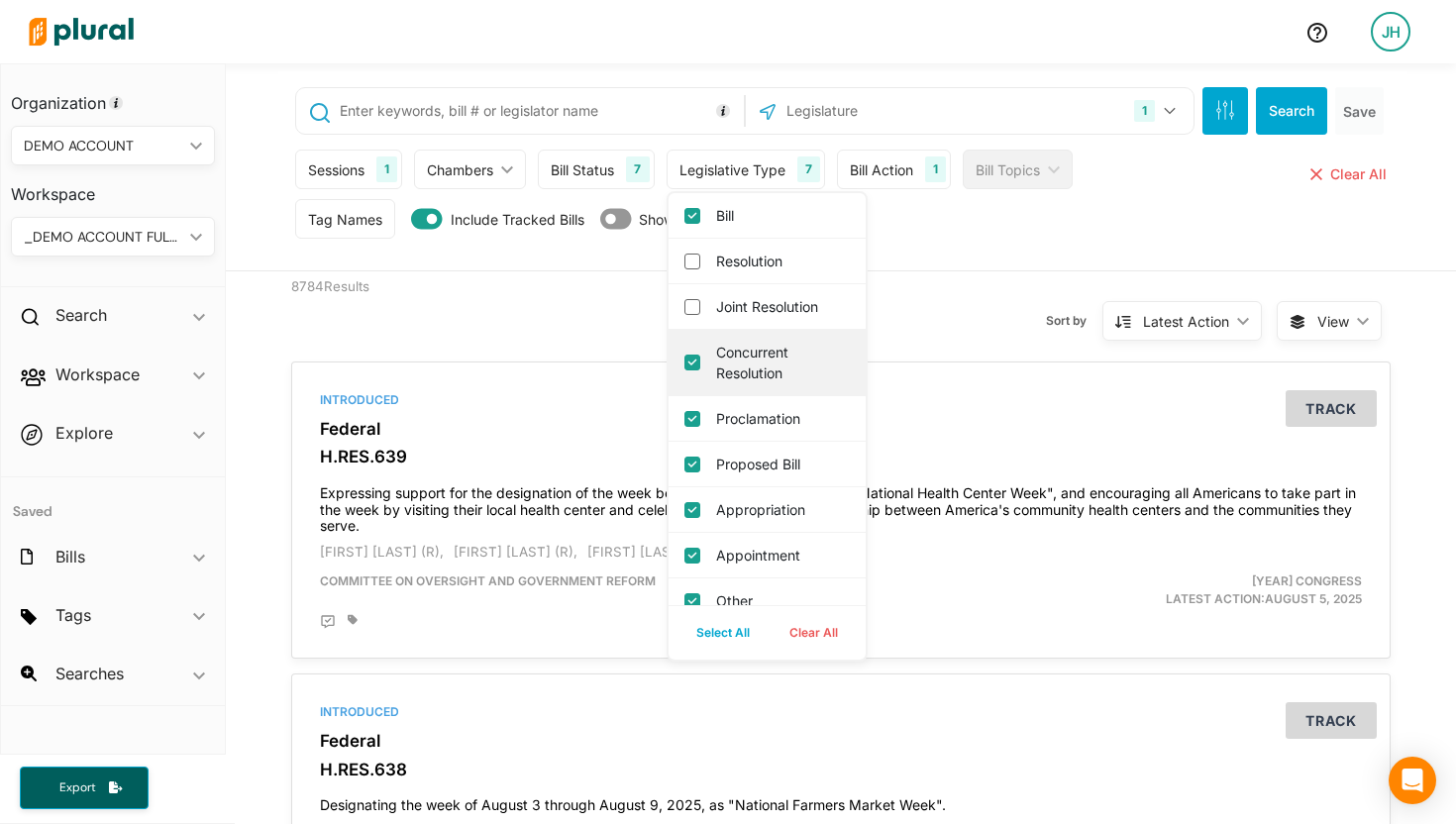 click on "Concurrent Resolution" at bounding box center (780, 362) 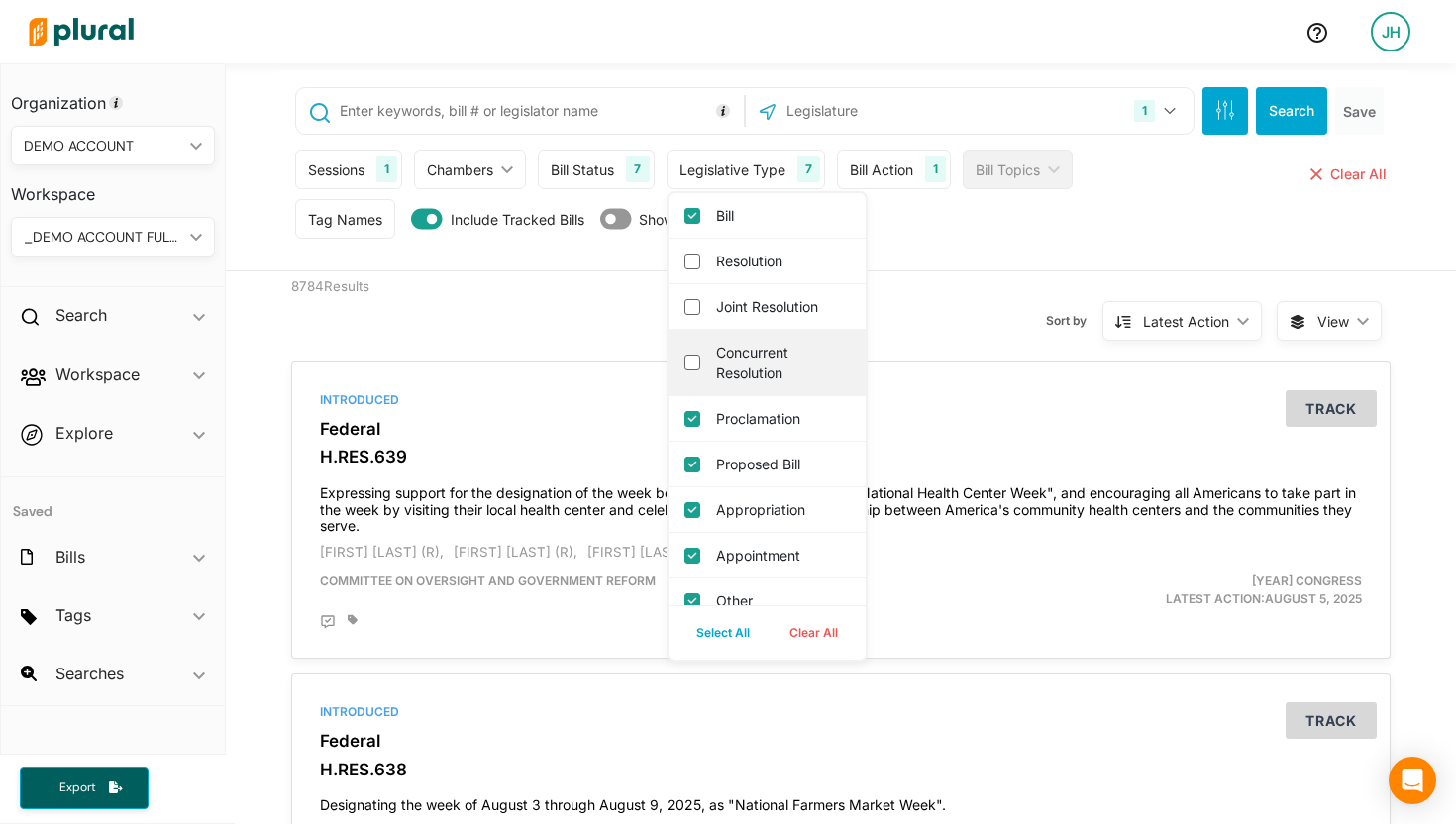 checkbox on "false" 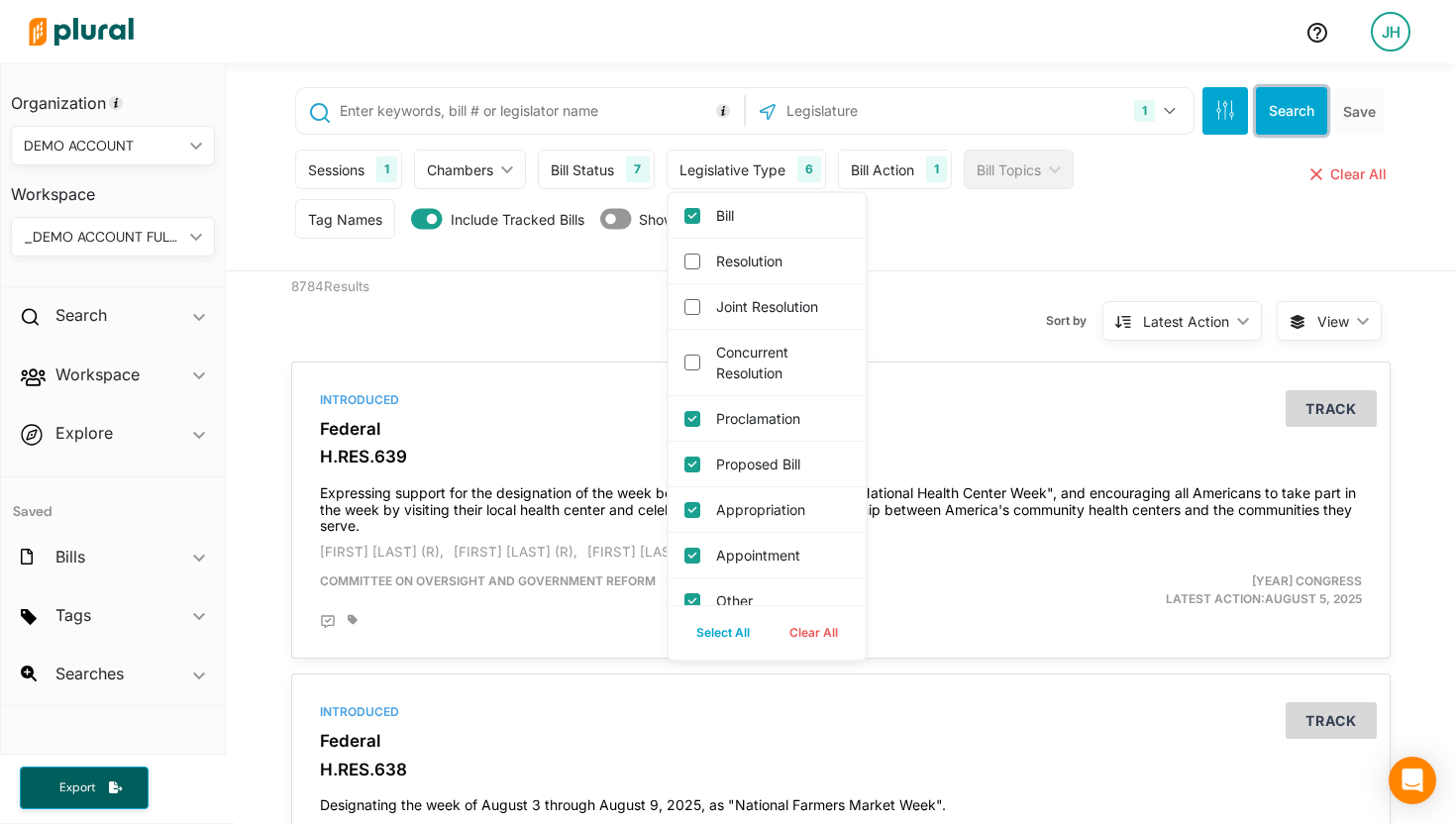 click on "Search" at bounding box center (1292, 111) 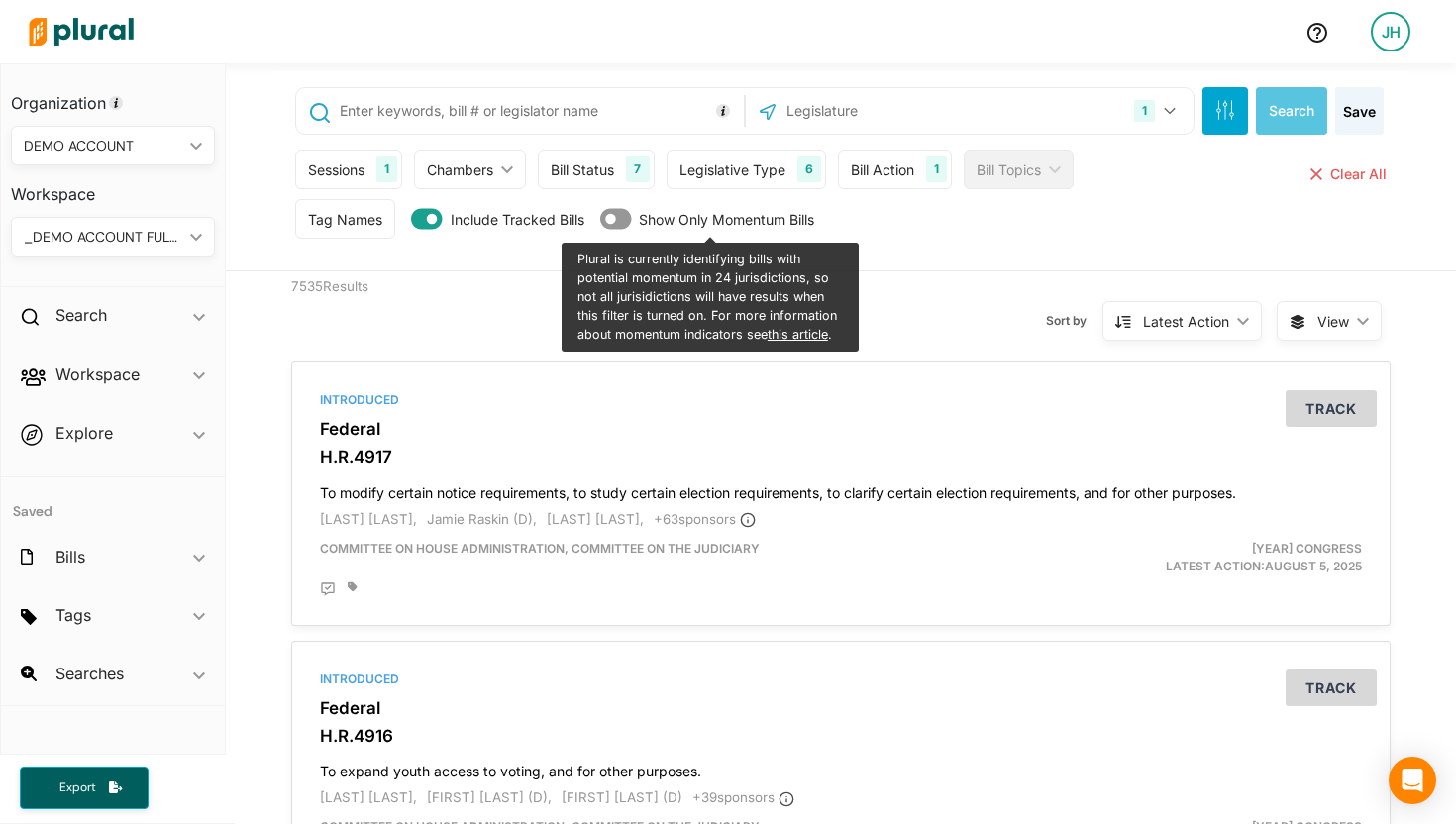 click on "Legislative Type" at bounding box center (732, 169) 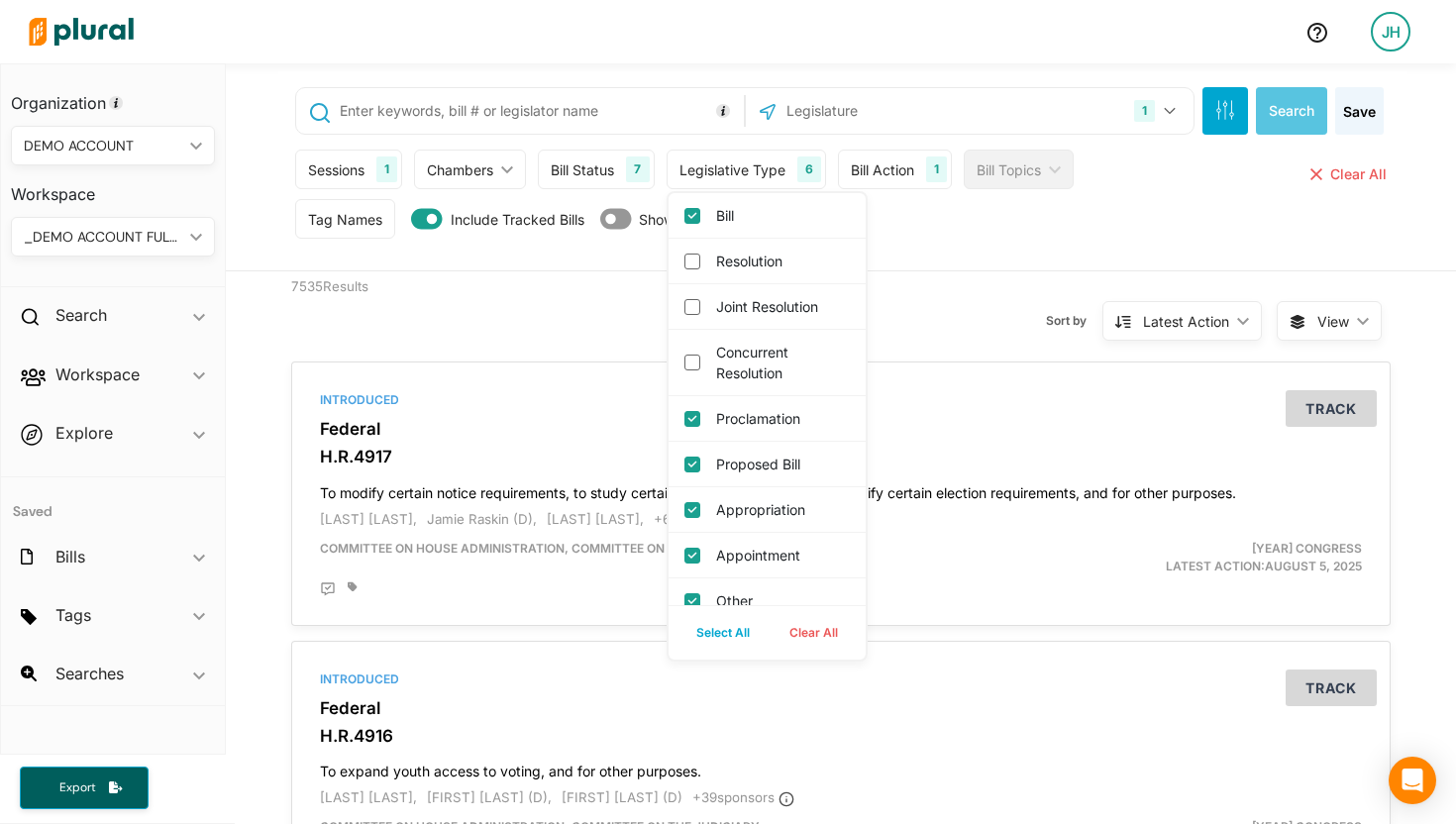 click on "Clear All" at bounding box center [813, 633] 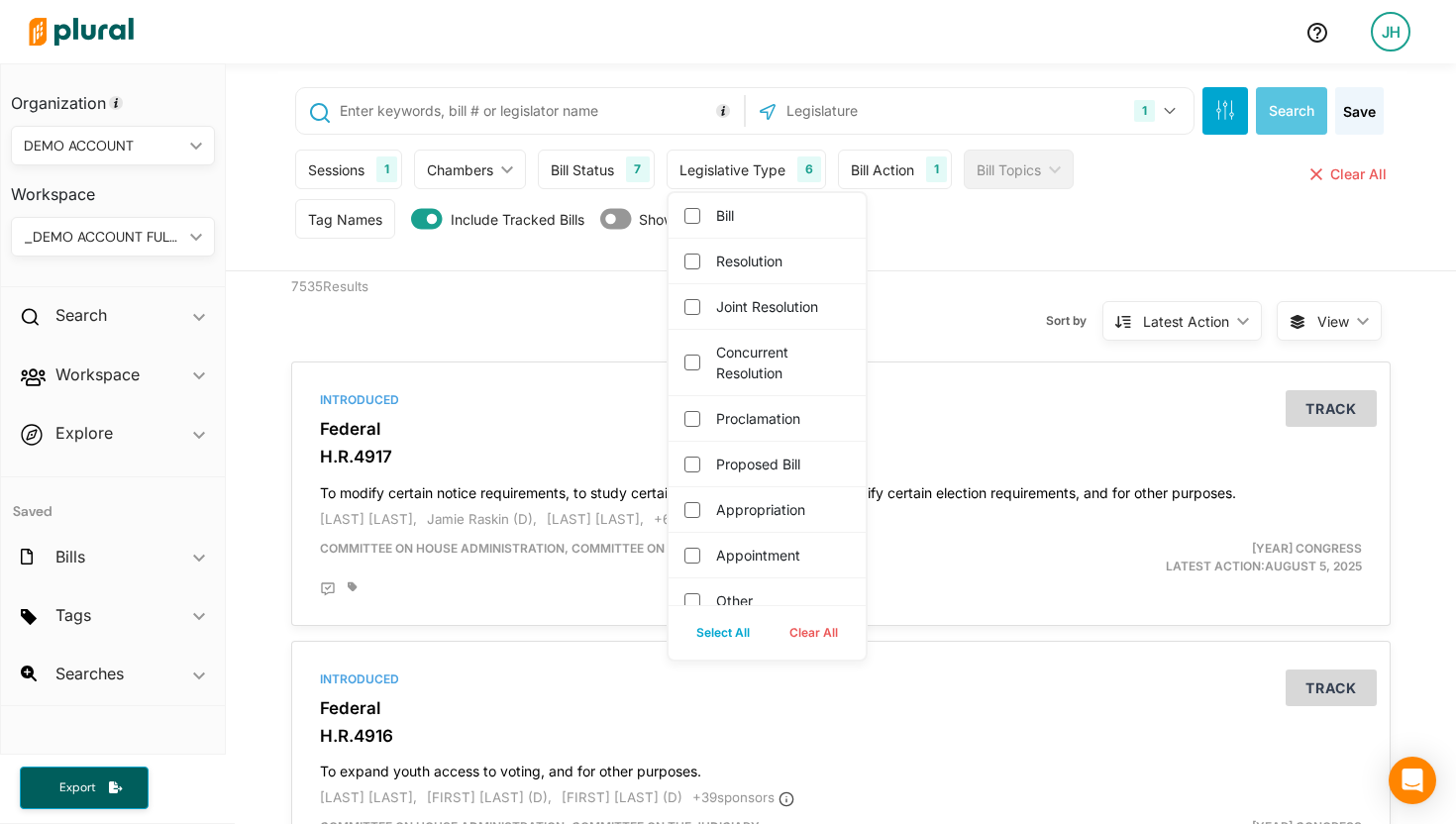 checkbox on "false" 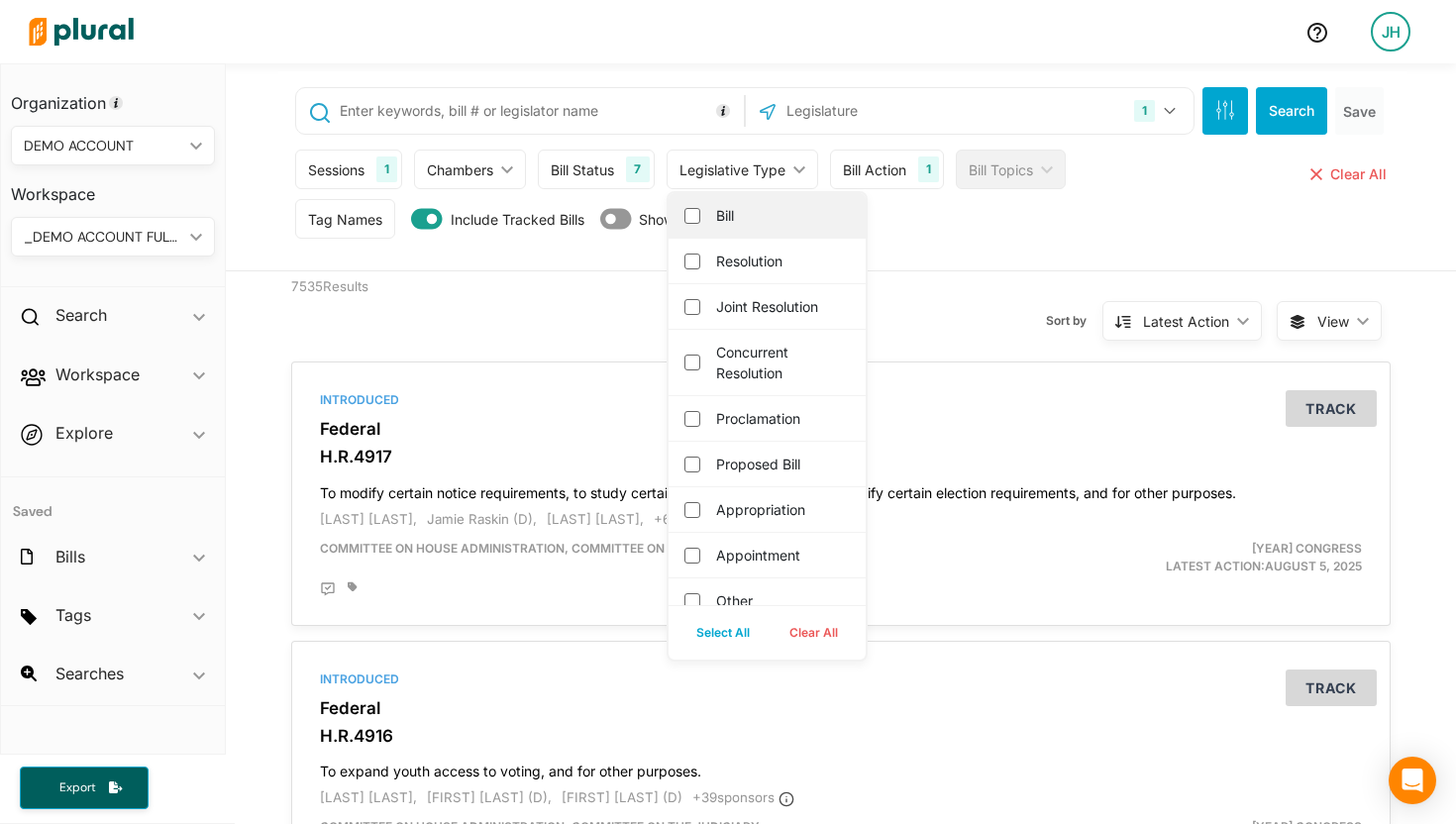 click on "Bill" at bounding box center [767, 216] 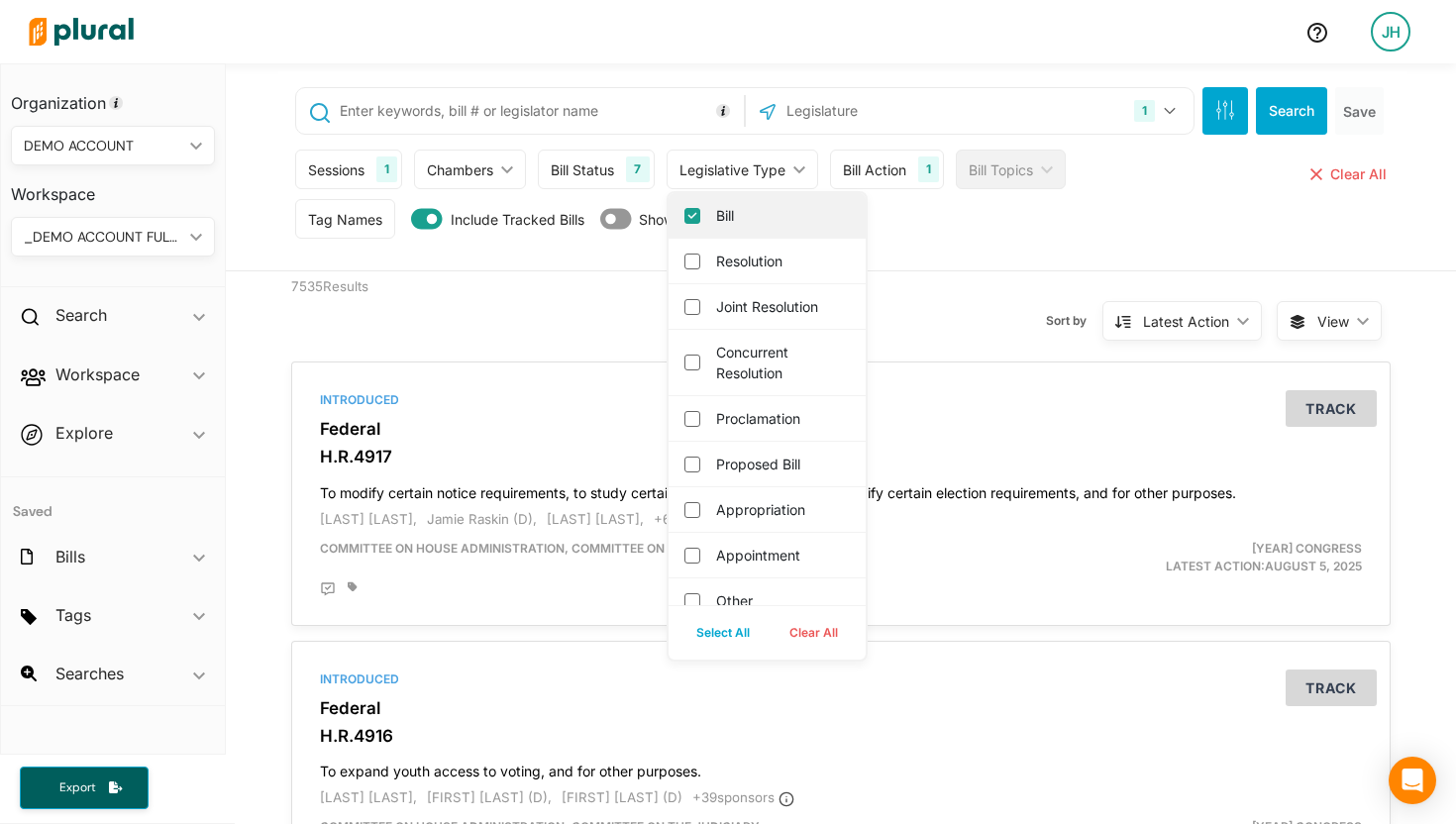 checkbox on "true" 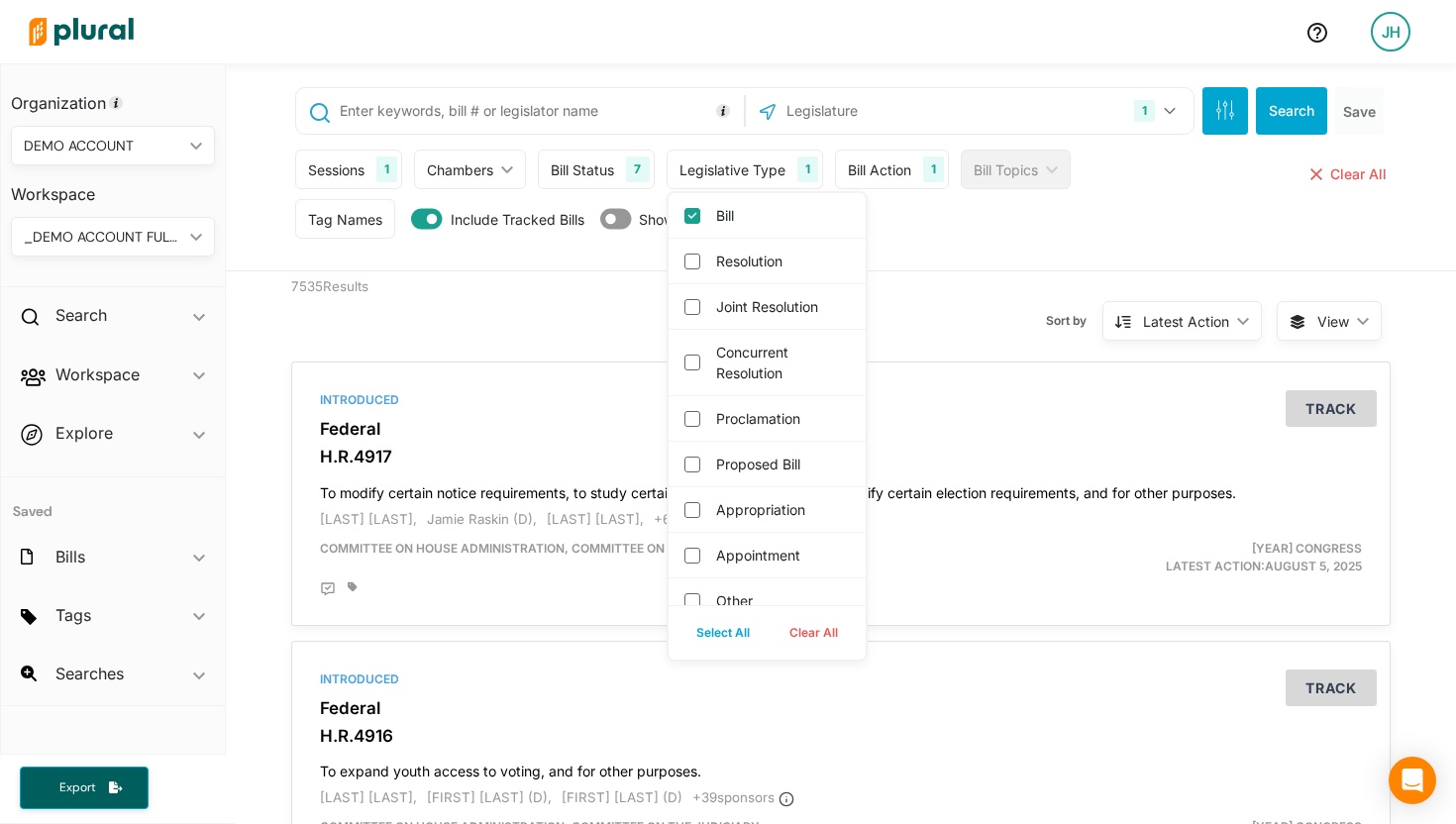 click on "Sort by Latest Action ic_keyboard_arrow_down Relevance Latest Action Latest Action Alphanumerical Alphanumerical" at bounding box center (947, 309) 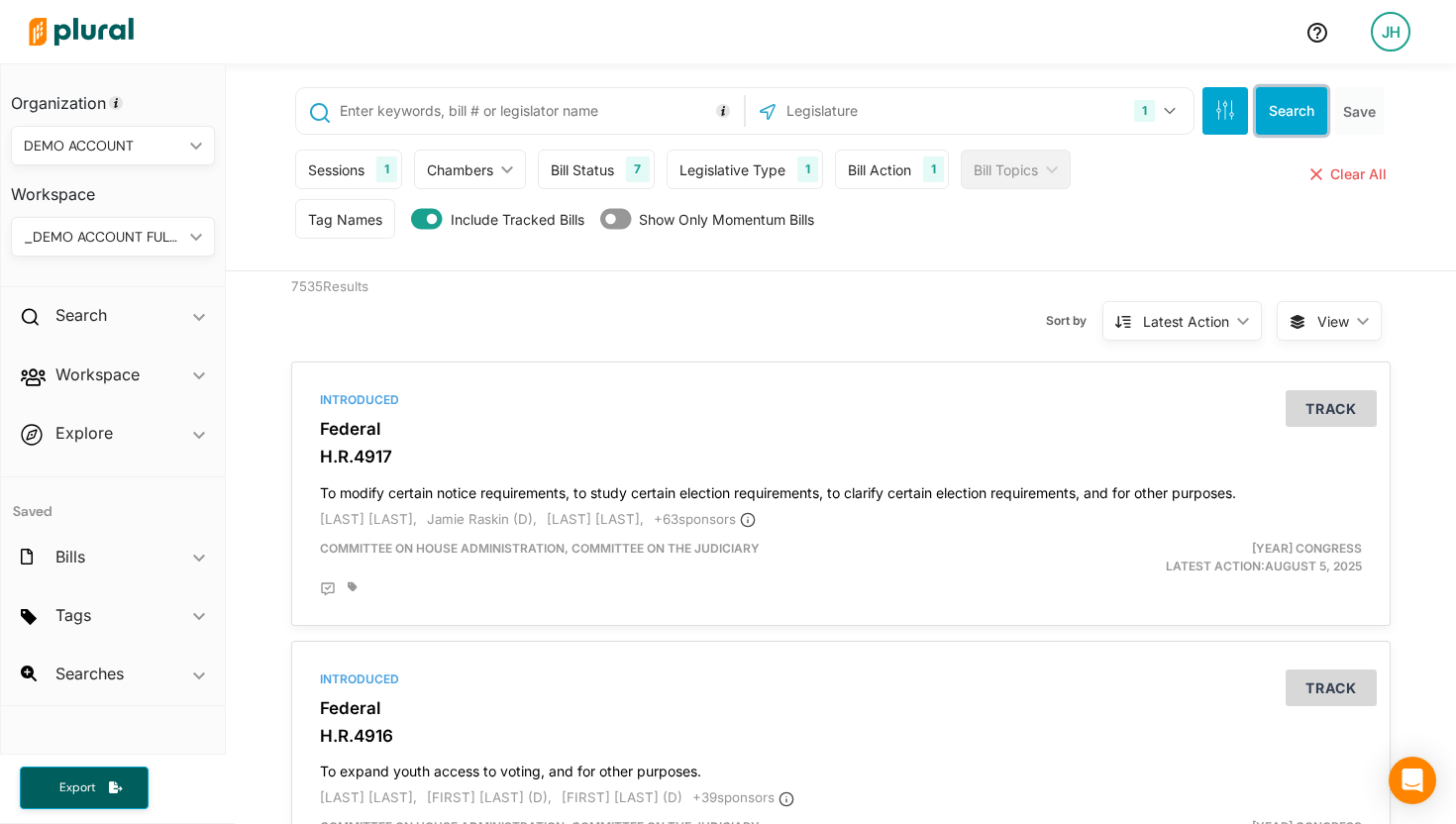click on "Search" at bounding box center (1292, 111) 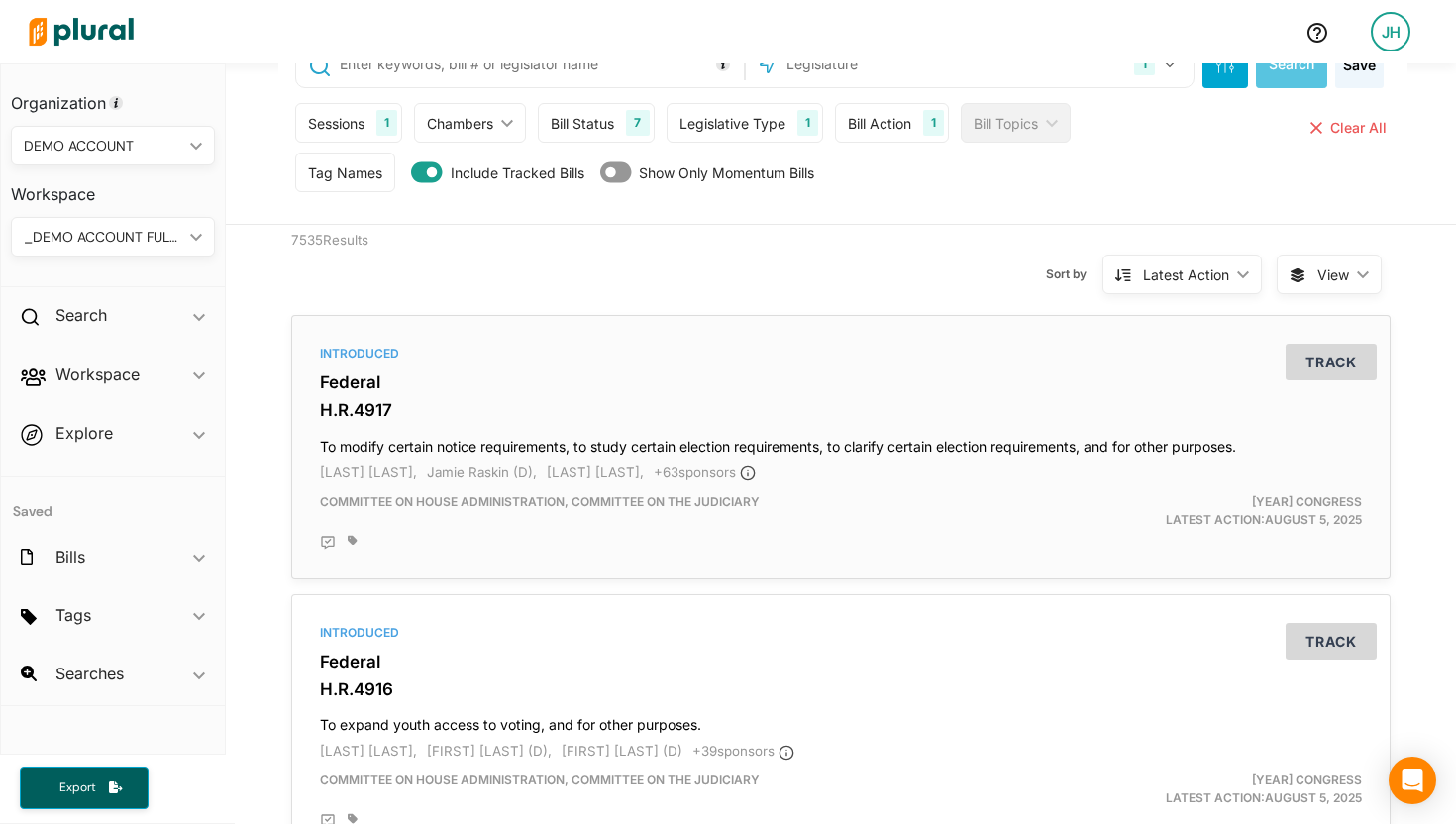 scroll, scrollTop: 59, scrollLeft: 0, axis: vertical 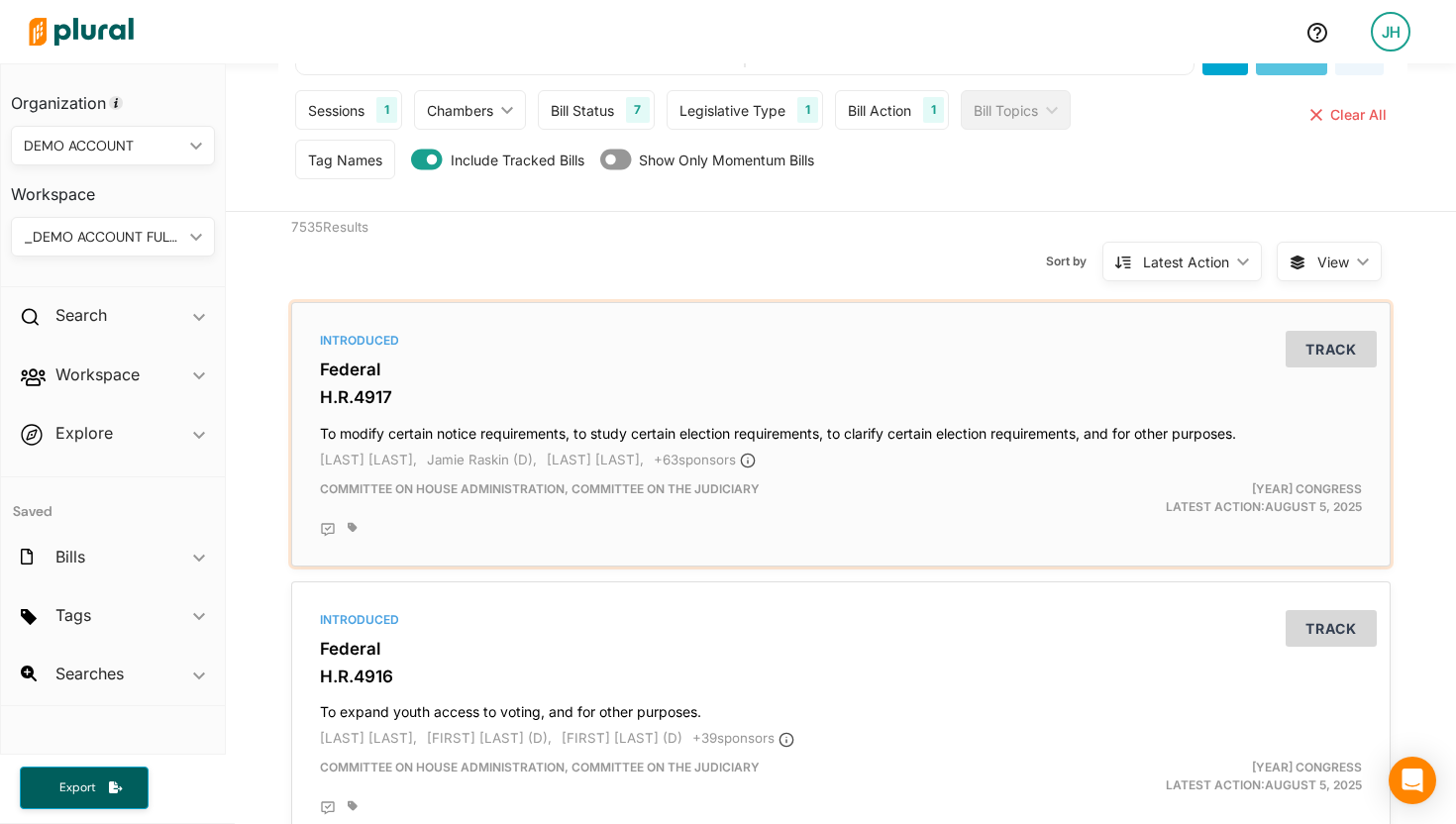 click on "H.R.4917" at bounding box center [841, 397] 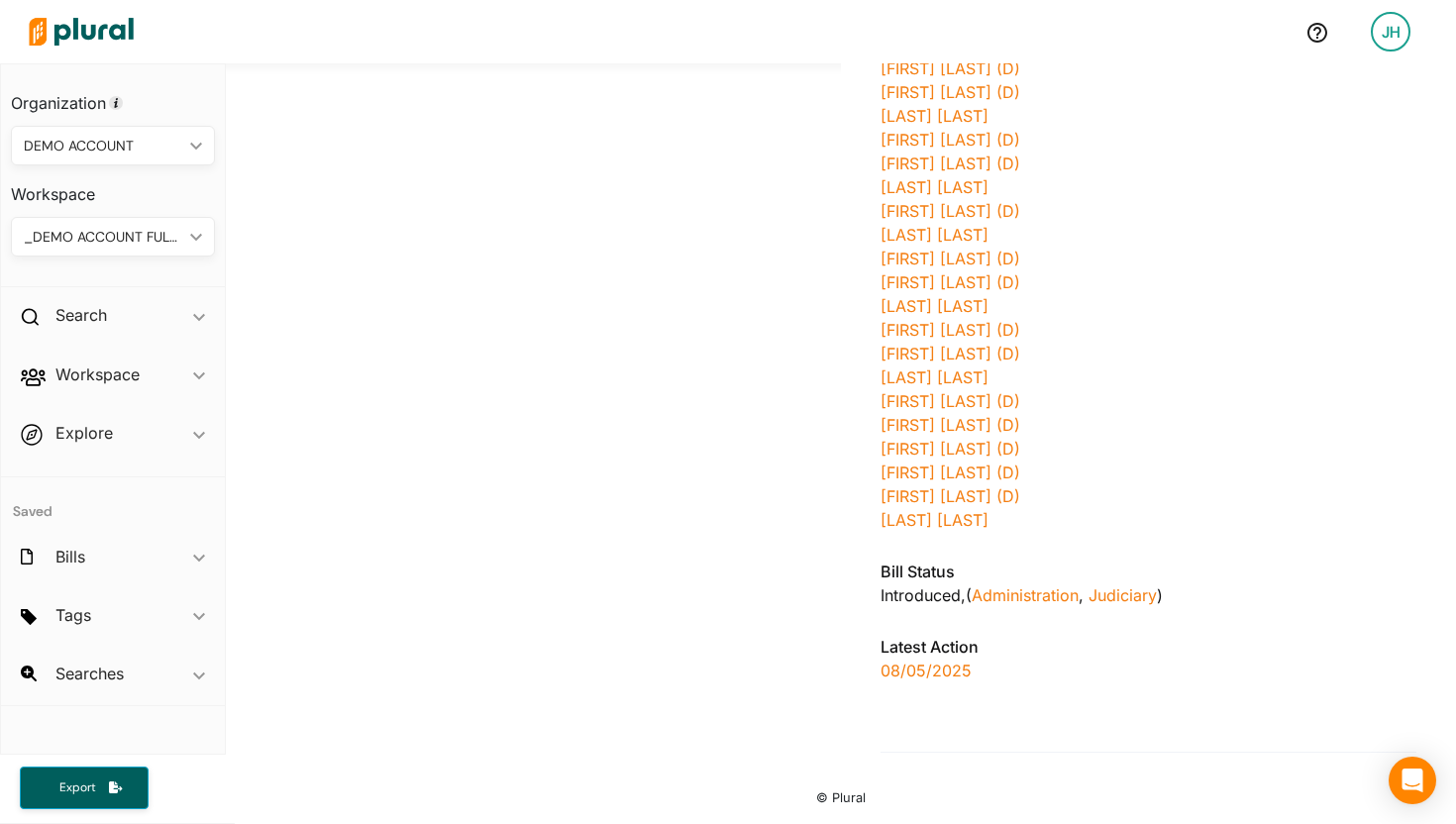 scroll, scrollTop: 0, scrollLeft: 0, axis: both 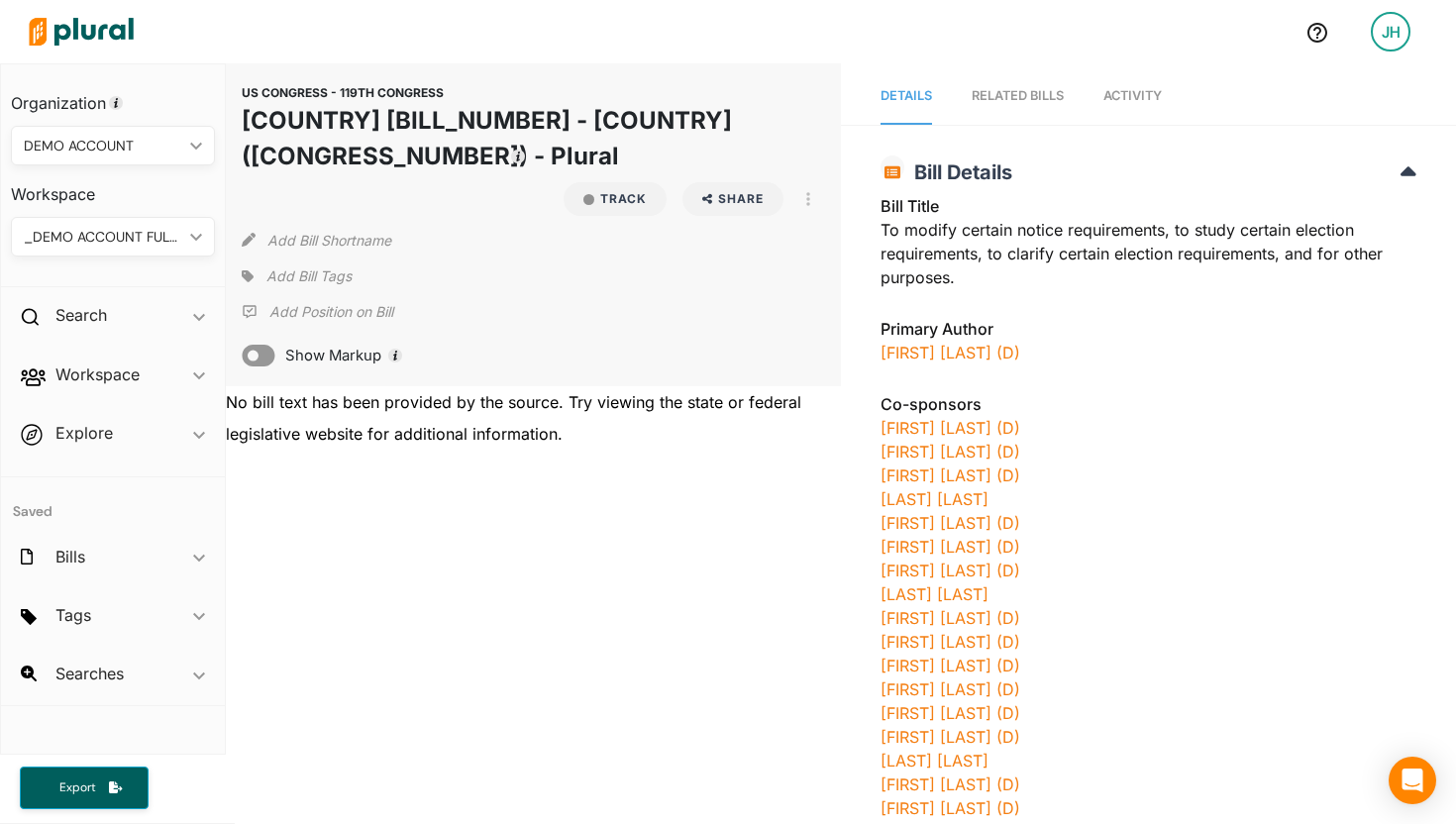click on "JH" at bounding box center [1391, 32] 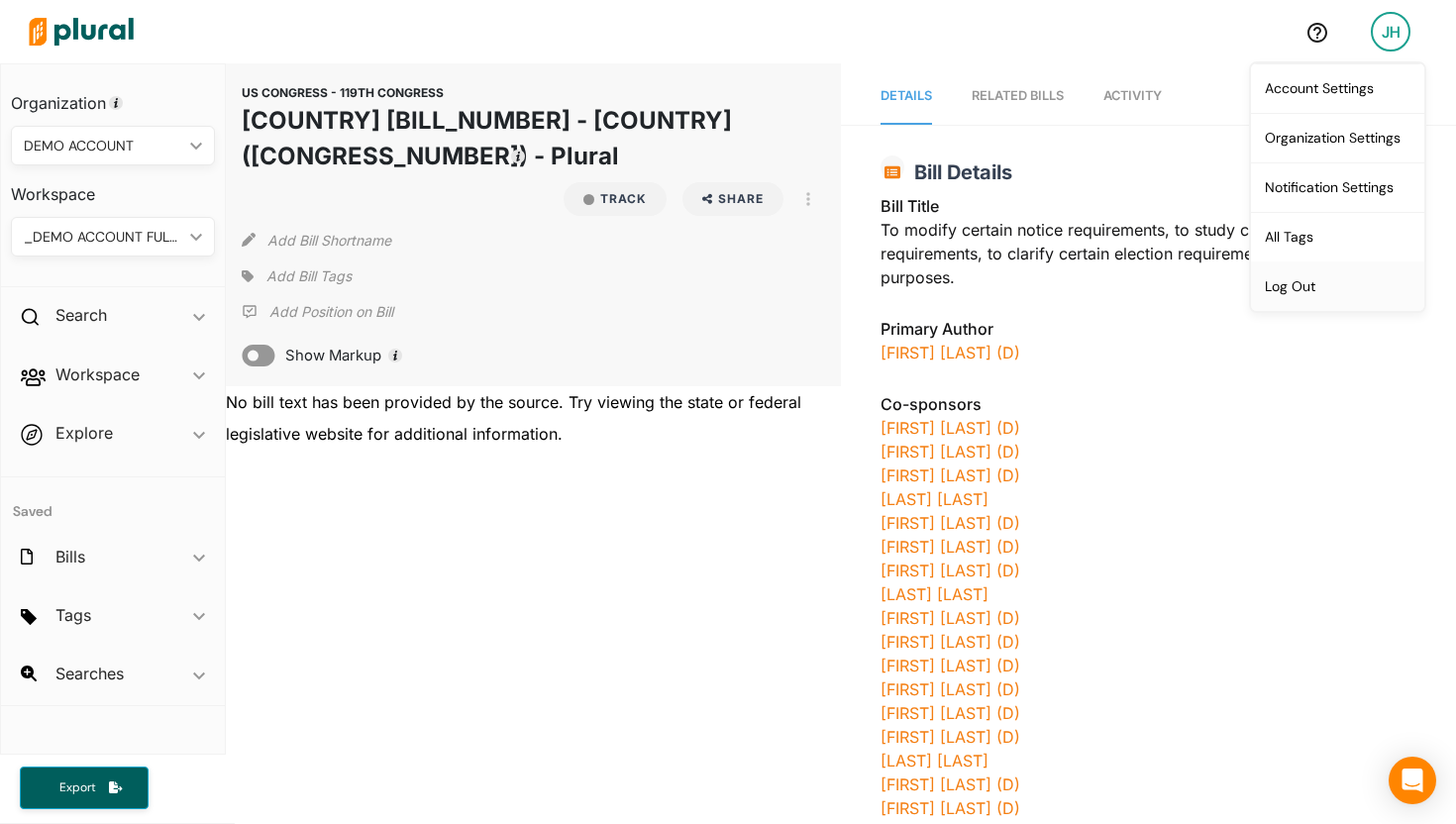 click on "Log Out" at bounding box center [1337, 286] 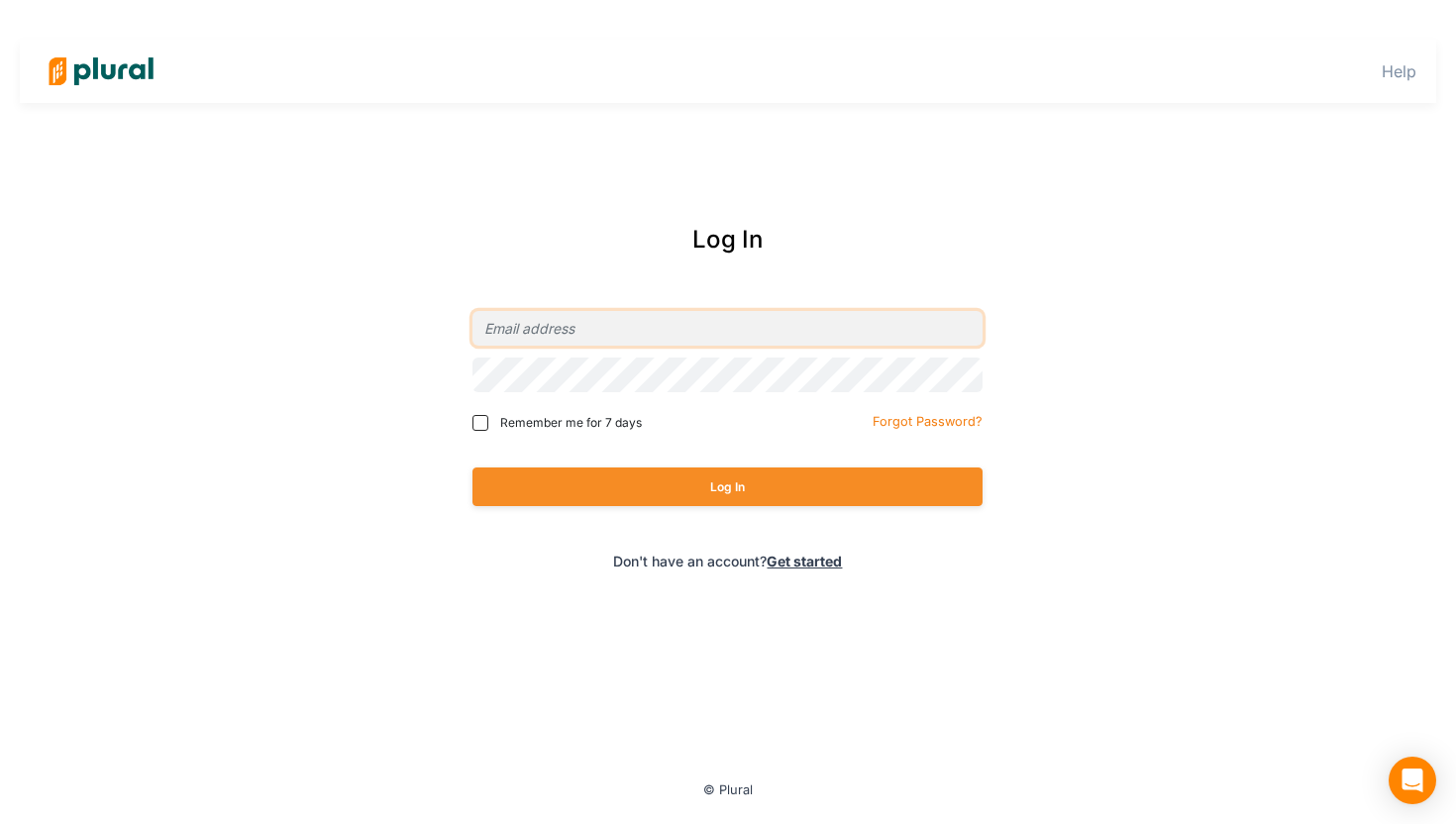 click on "Help Log In Remember me for 7 days Forgot Password? Log In Don't have an account?  Get started © Plural" at bounding box center [728, 0] 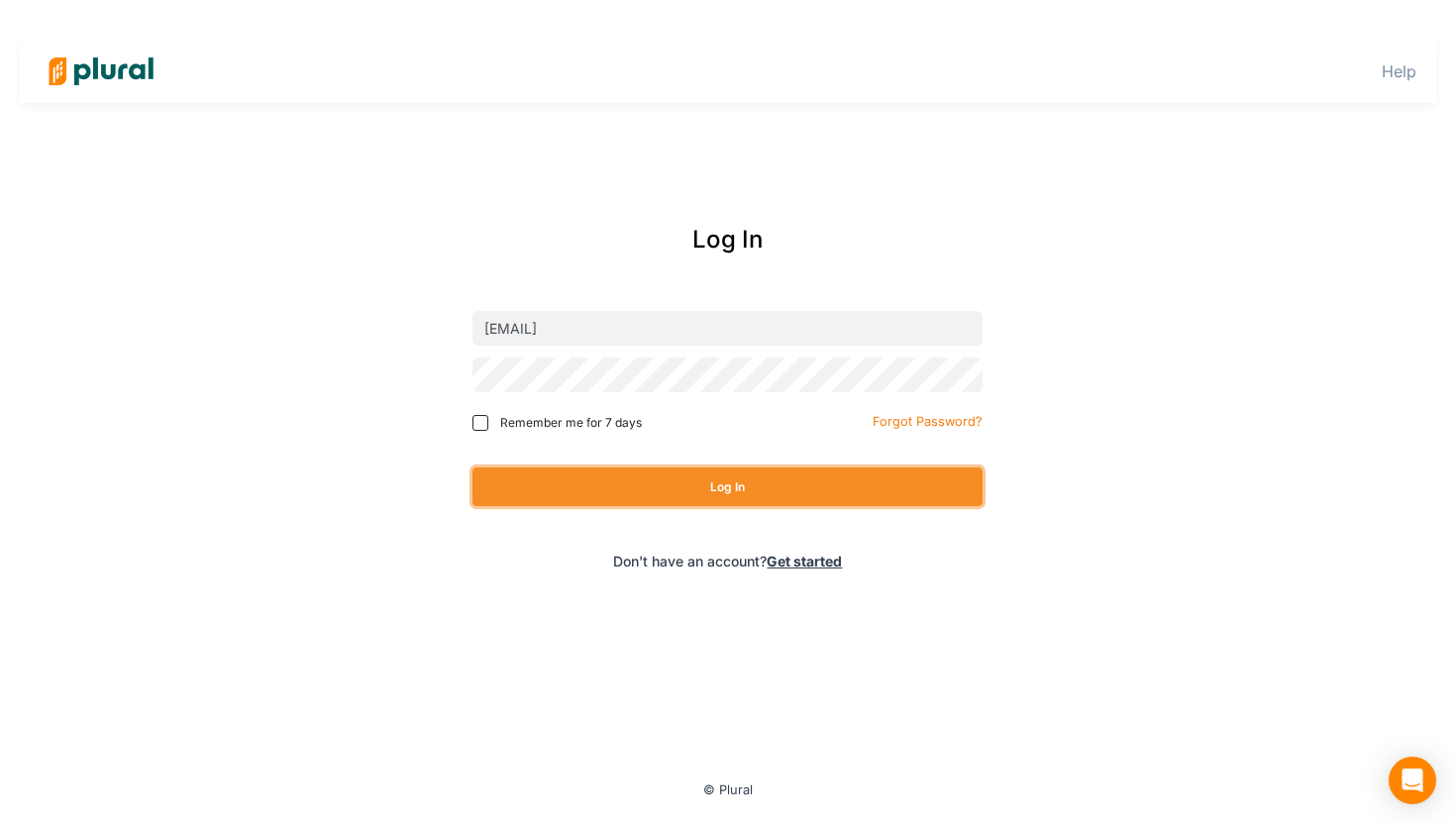 click on "Log In" at bounding box center [727, 486] 